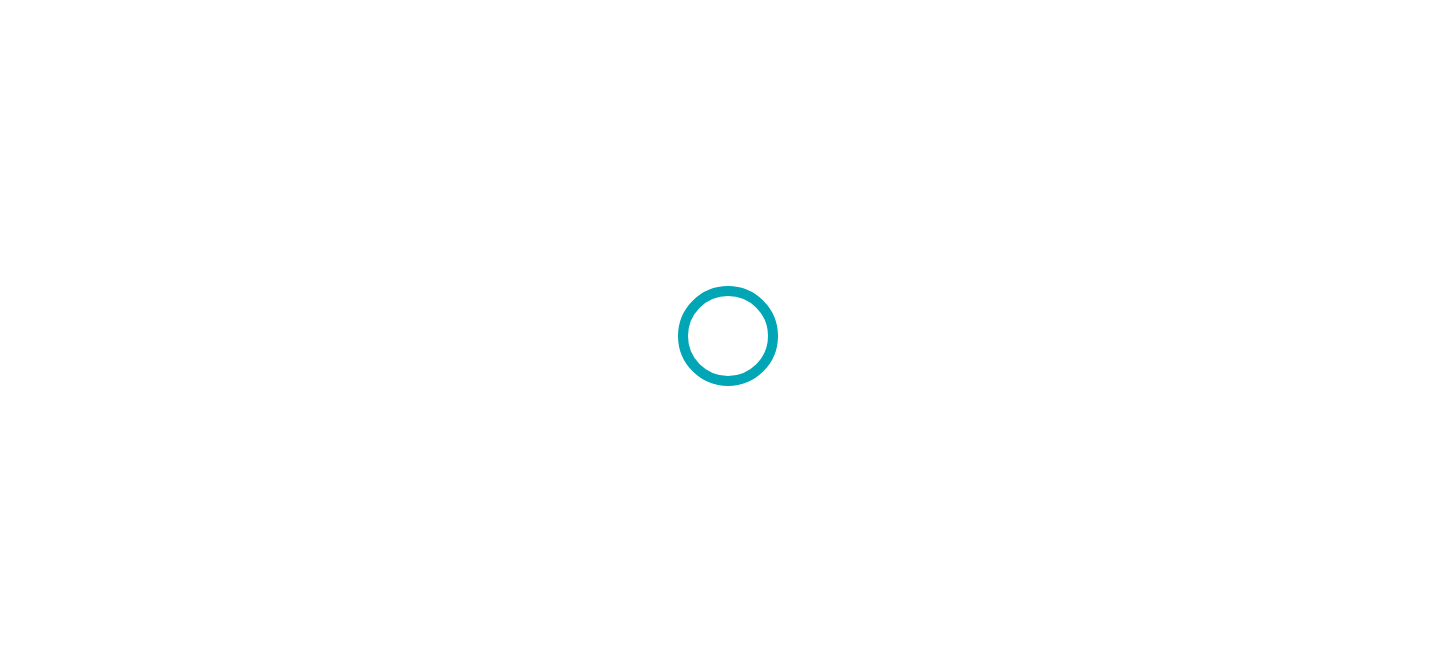 scroll, scrollTop: 0, scrollLeft: 0, axis: both 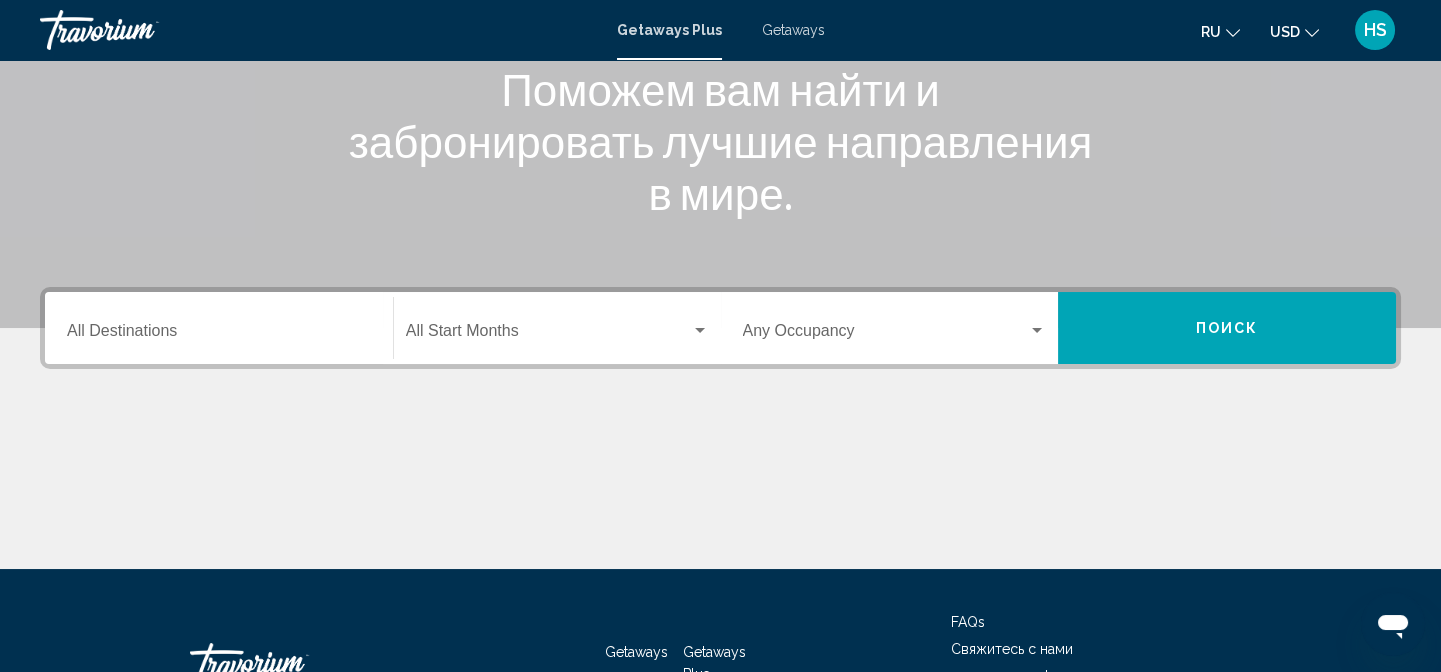 click on "Destination All Destinations" at bounding box center [219, 335] 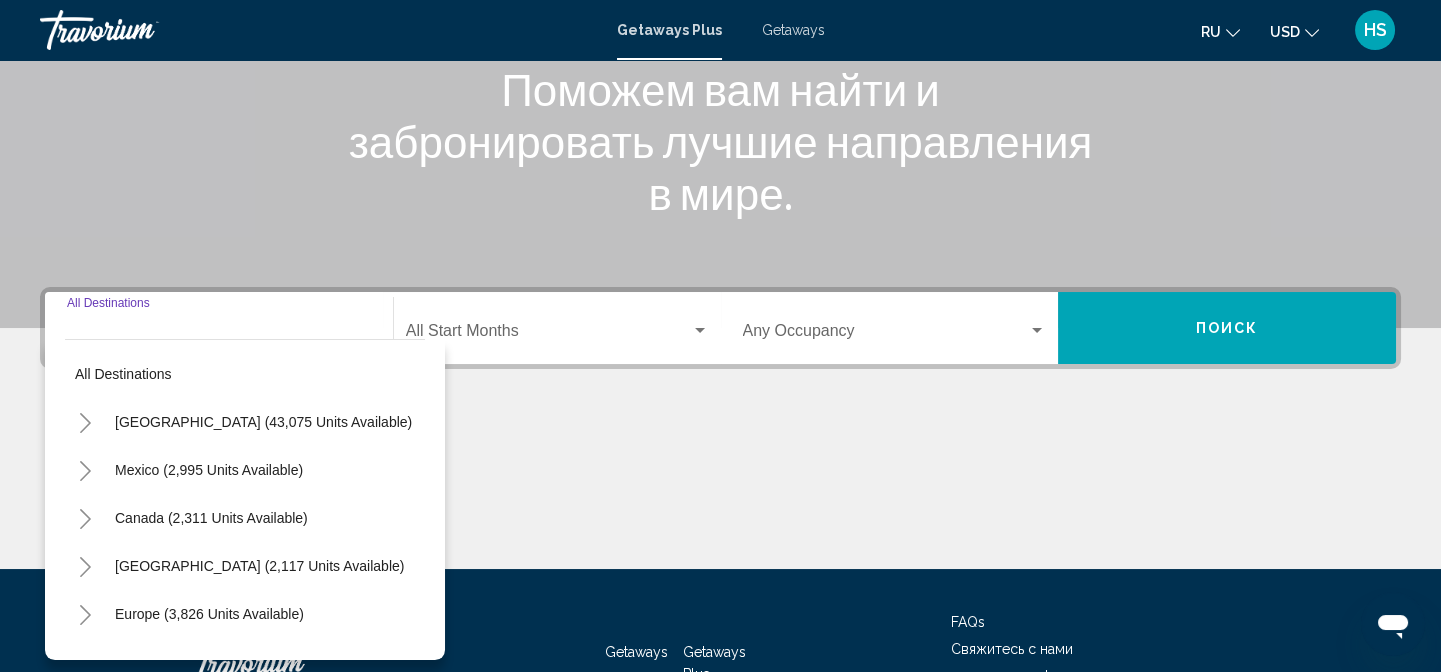 scroll, scrollTop: 414, scrollLeft: 0, axis: vertical 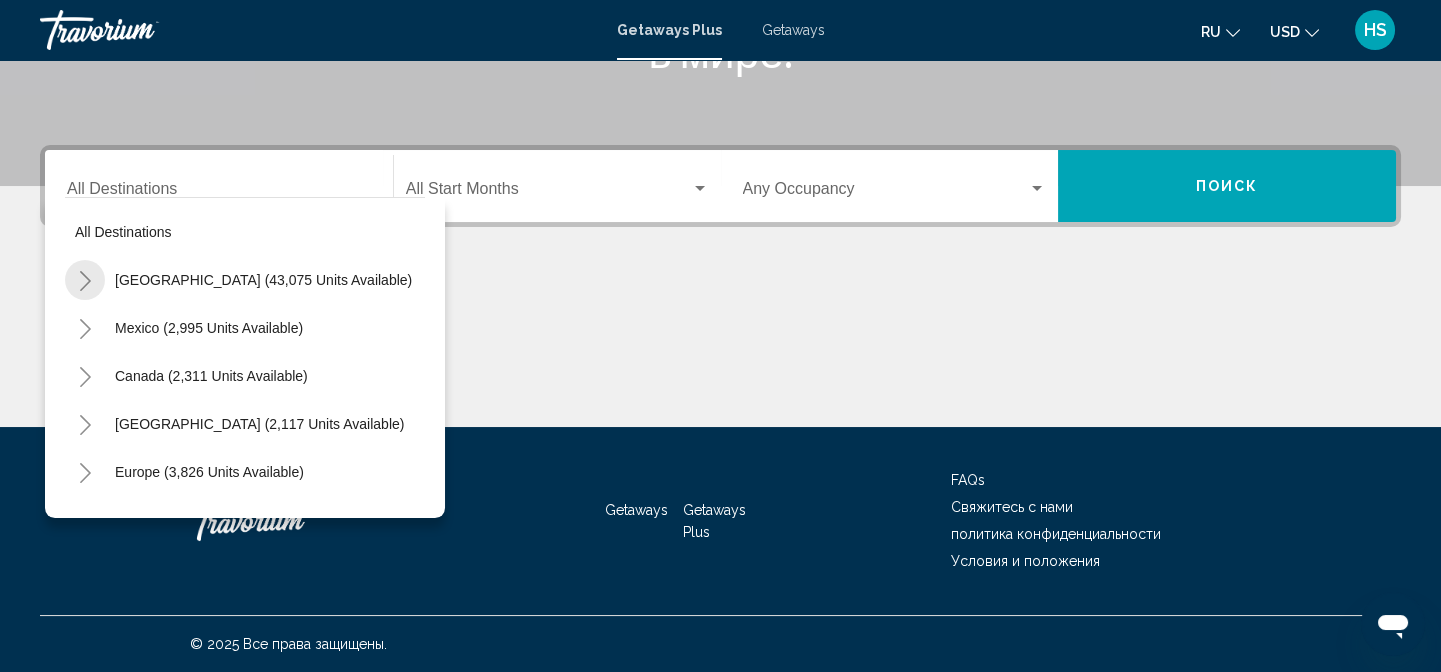 click 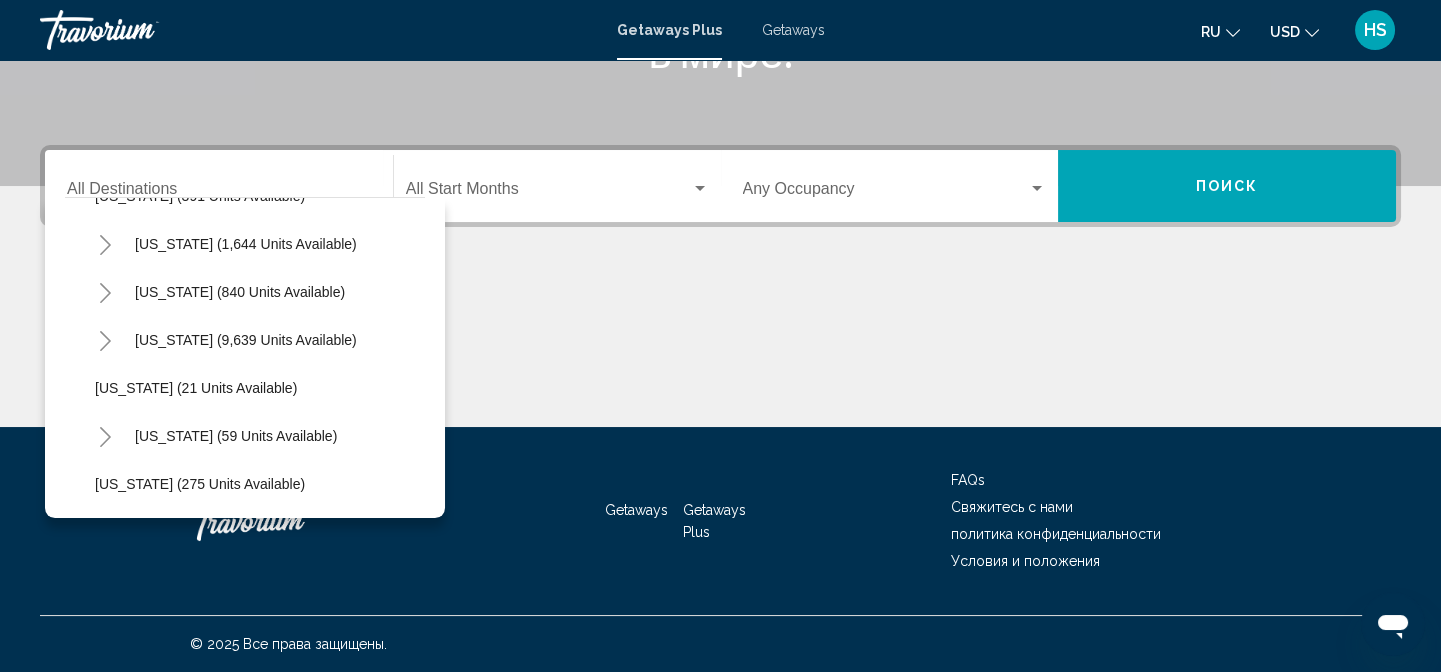 scroll, scrollTop: 181, scrollLeft: 0, axis: vertical 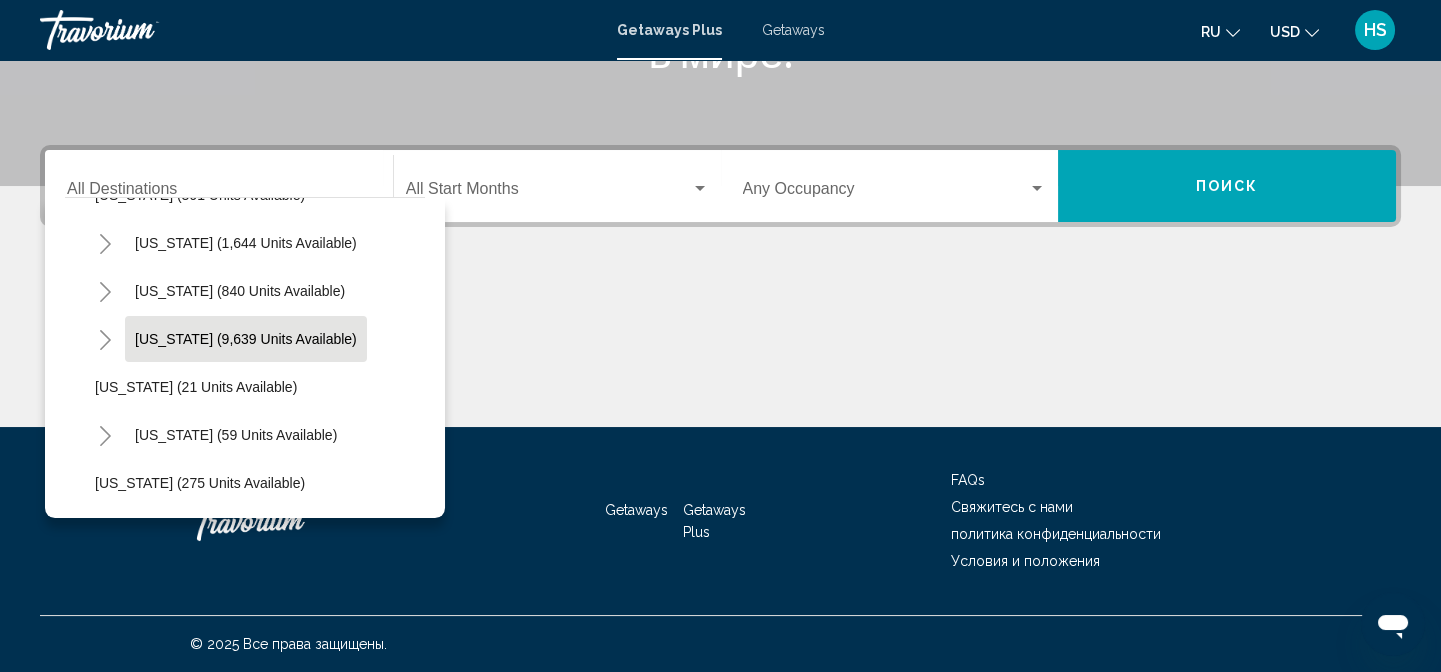 click on "[US_STATE] (9,639 units available)" 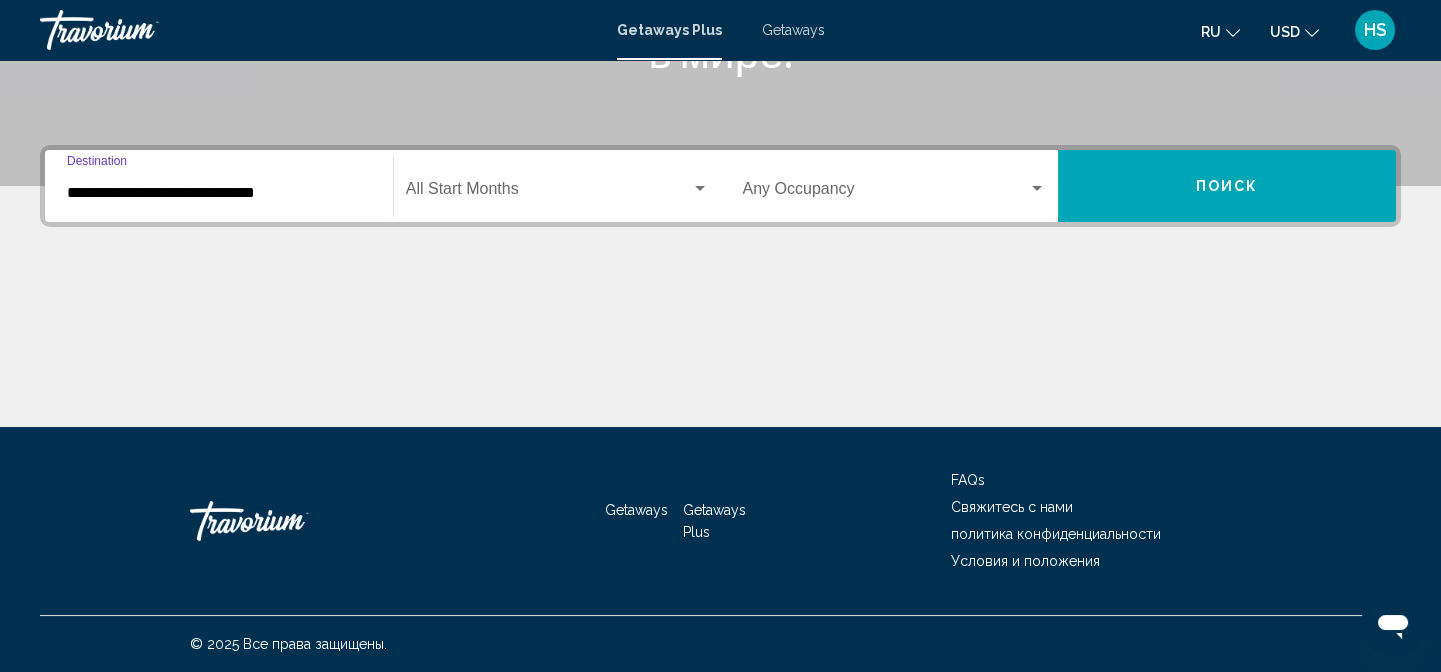 click at bounding box center [548, 193] 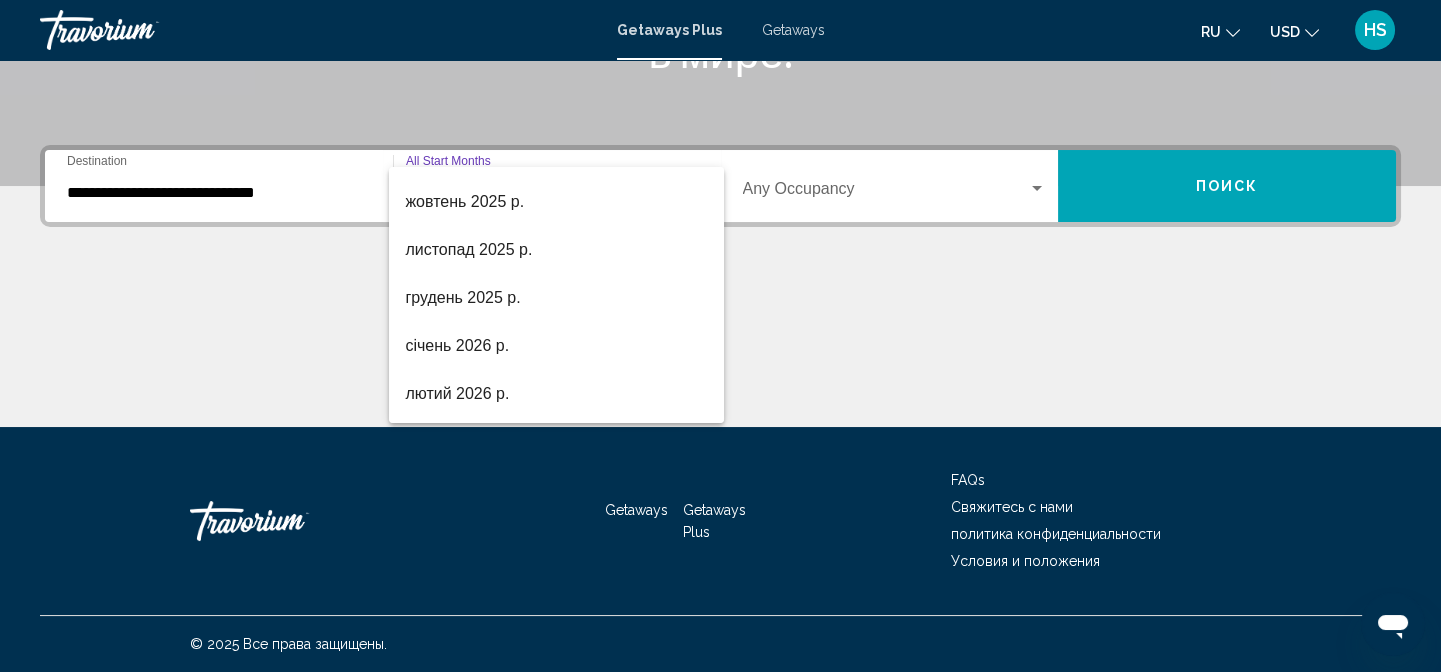 scroll, scrollTop: 272, scrollLeft: 0, axis: vertical 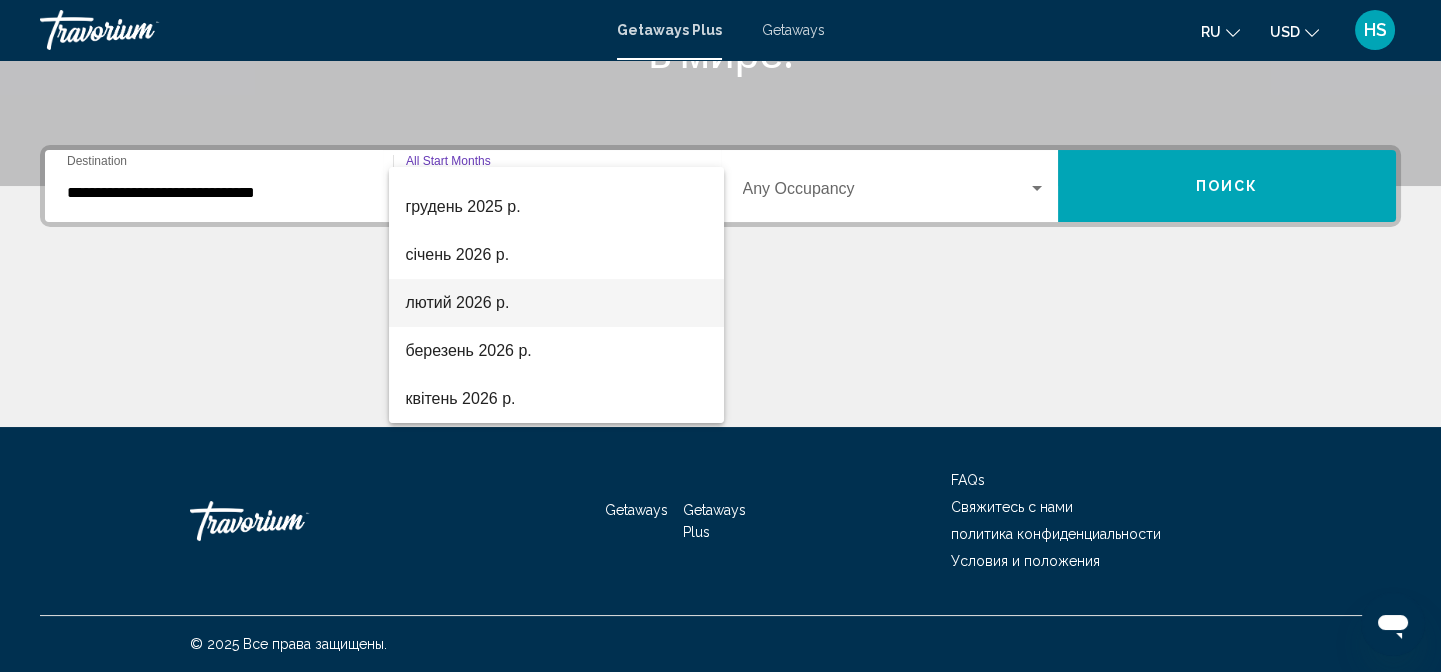 click on "лютий 2026 р." at bounding box center (556, 303) 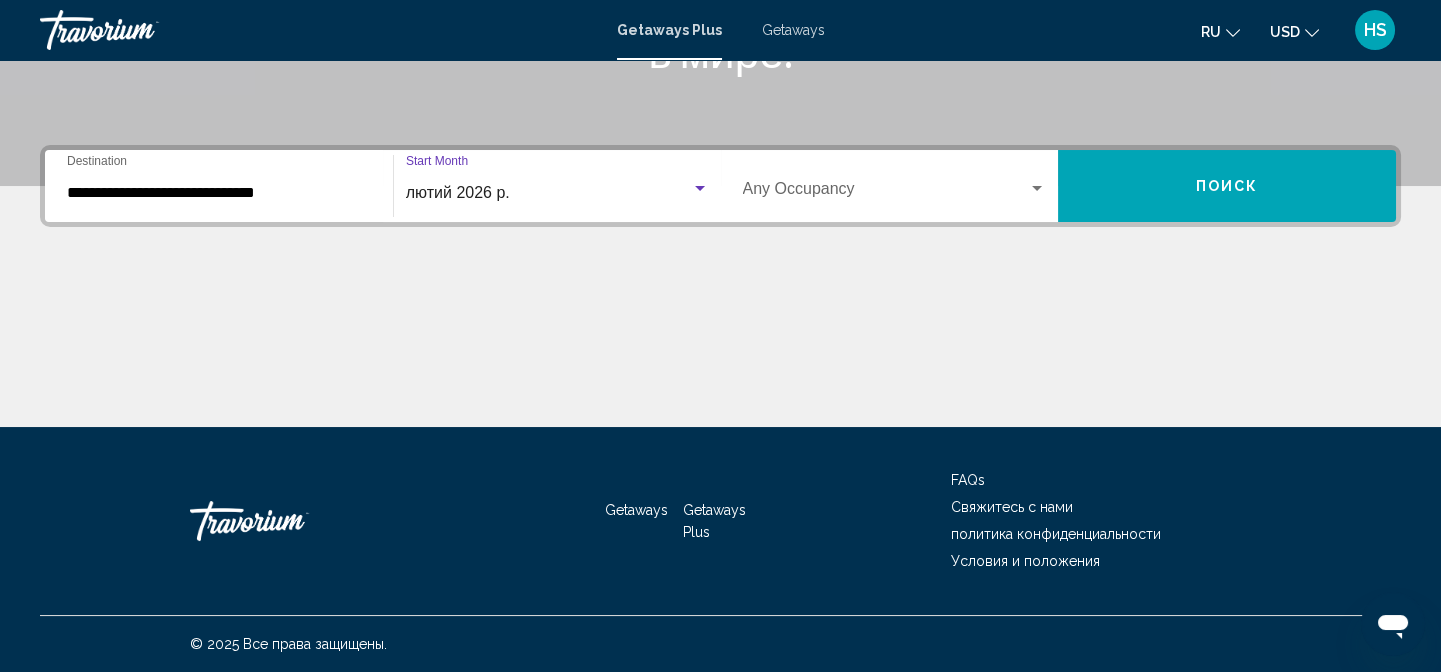 click at bounding box center [1037, 189] 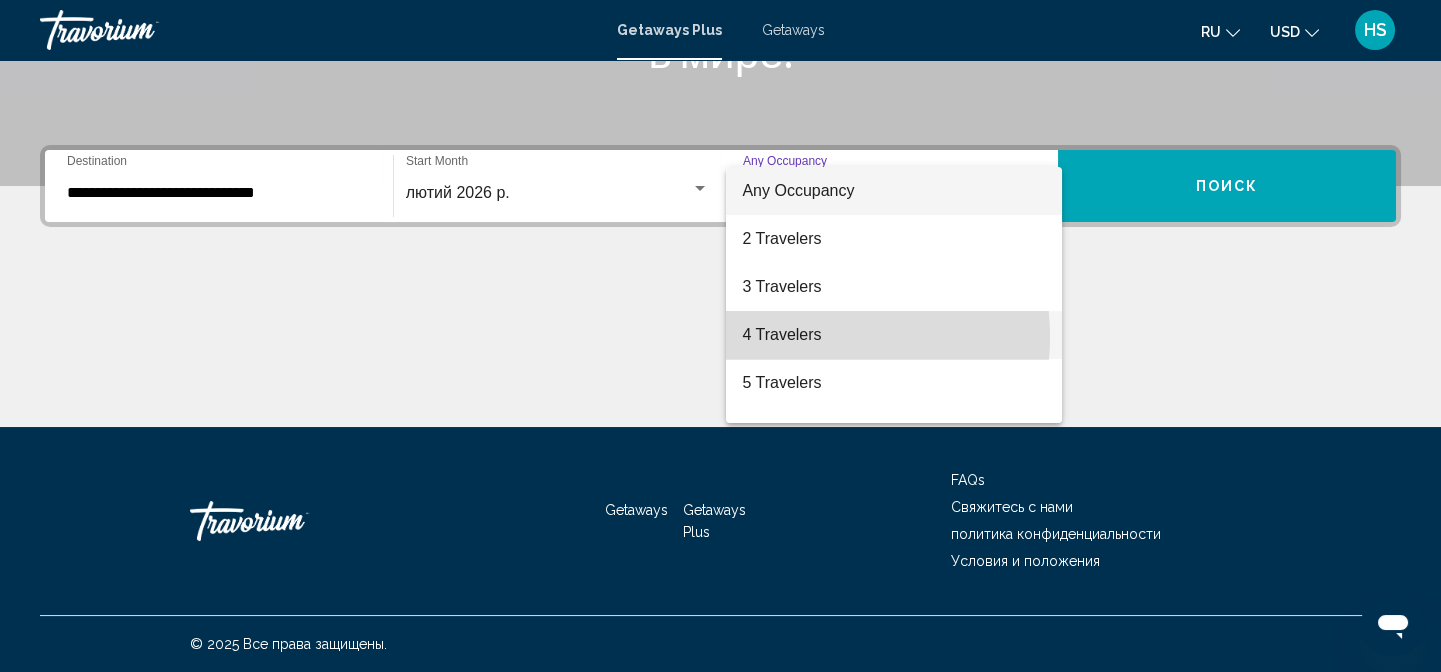 click on "4 Travelers" at bounding box center (894, 335) 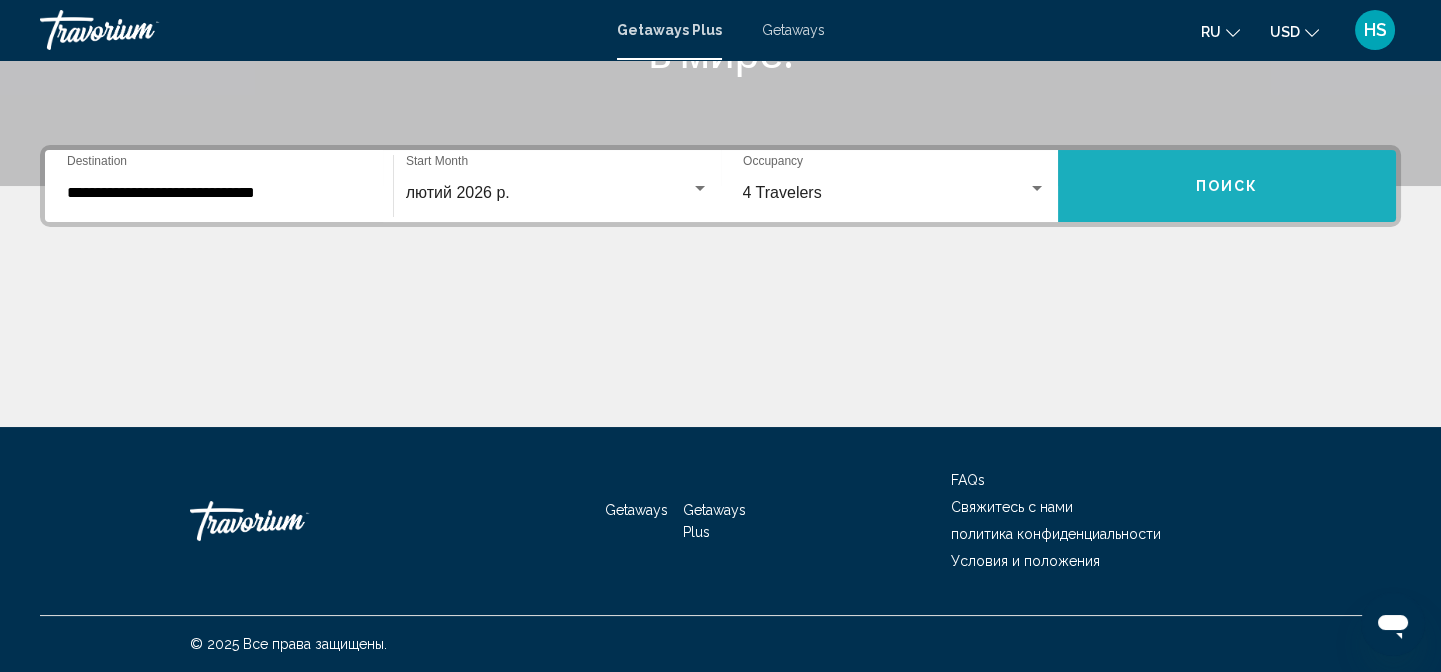 click on "Поиск" at bounding box center (1227, 187) 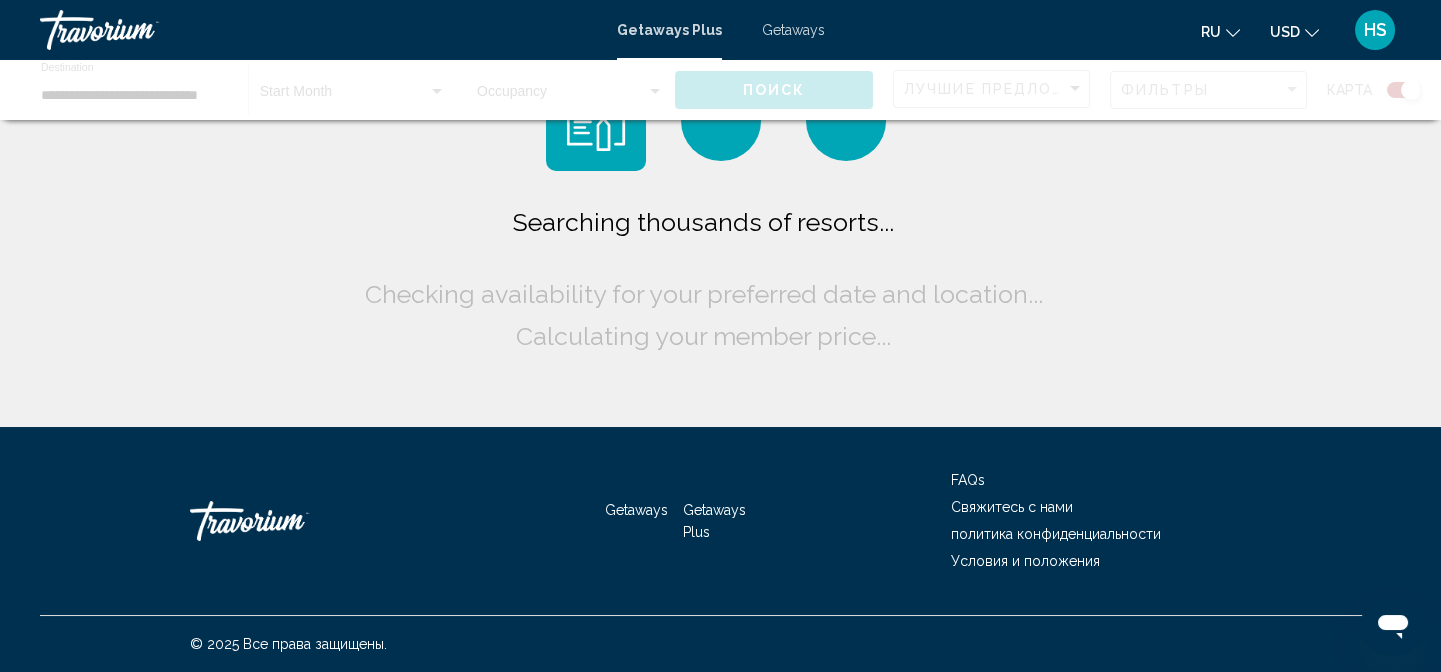 scroll, scrollTop: 0, scrollLeft: 0, axis: both 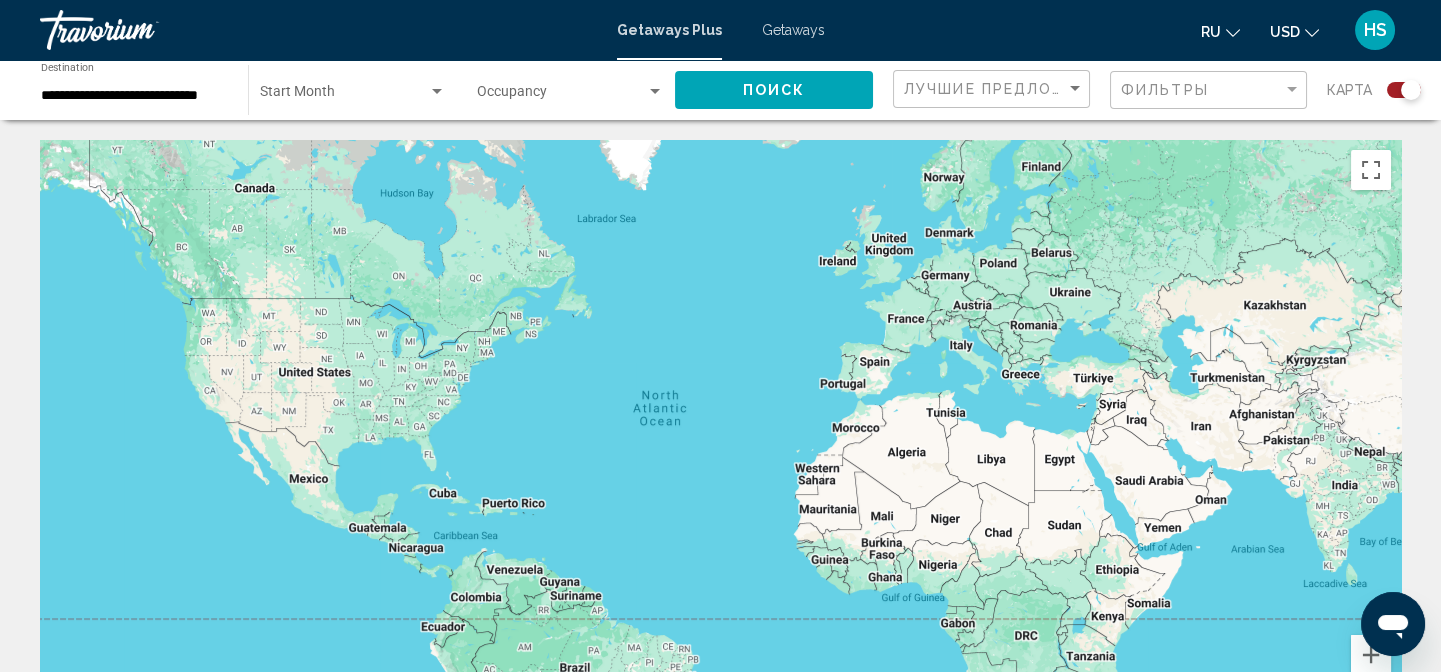 click on "Getaways" at bounding box center [793, 30] 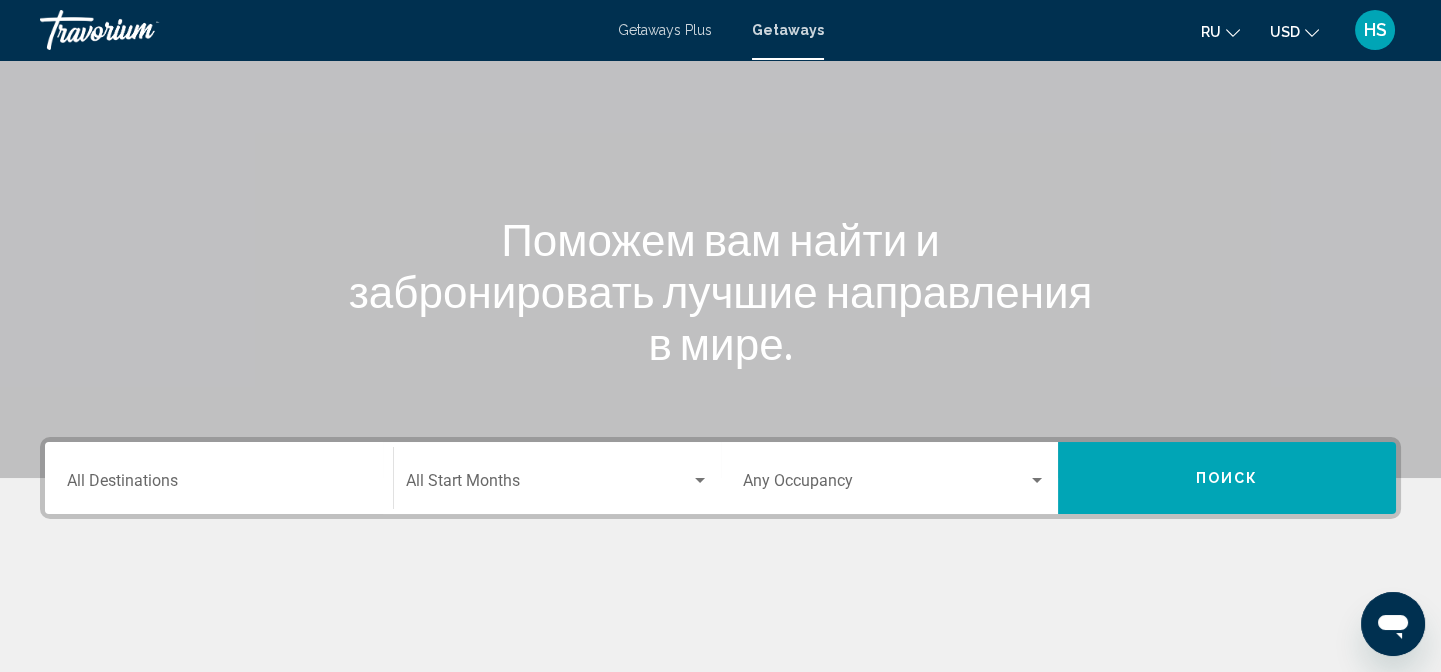scroll, scrollTop: 363, scrollLeft: 0, axis: vertical 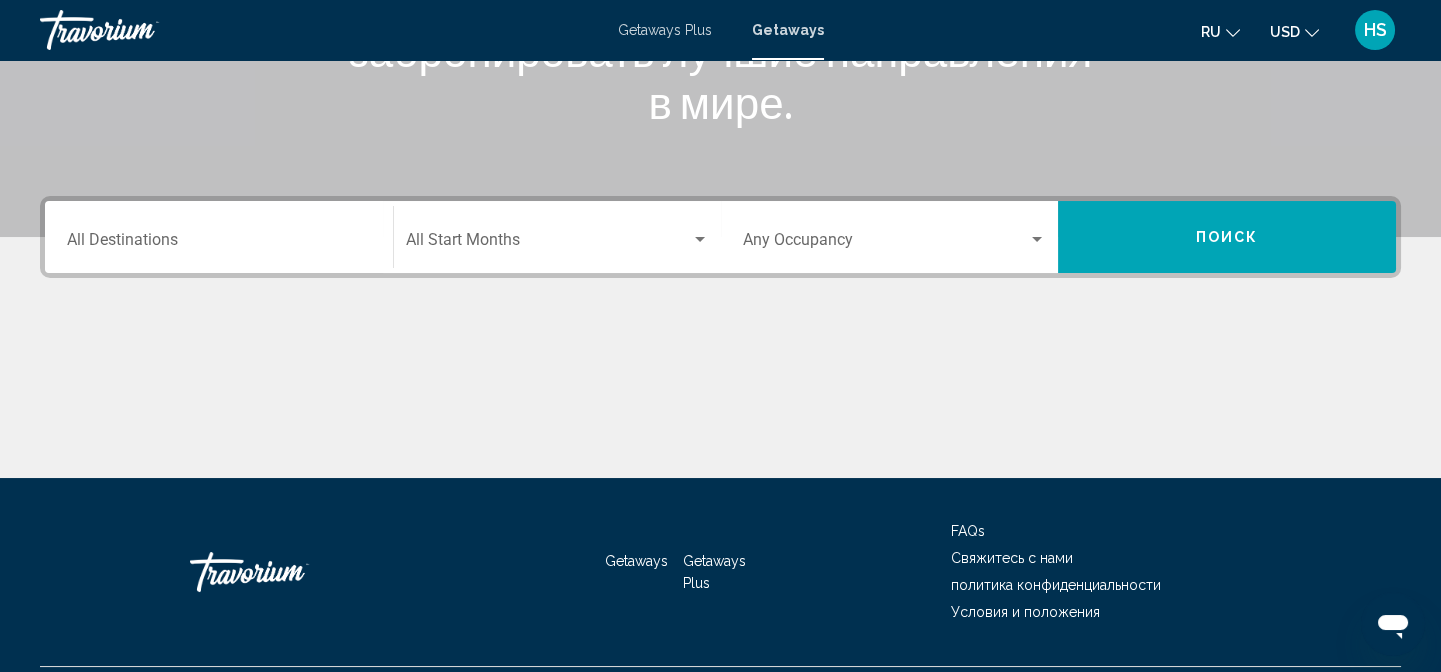 click on "Destination All Destinations" at bounding box center (219, 237) 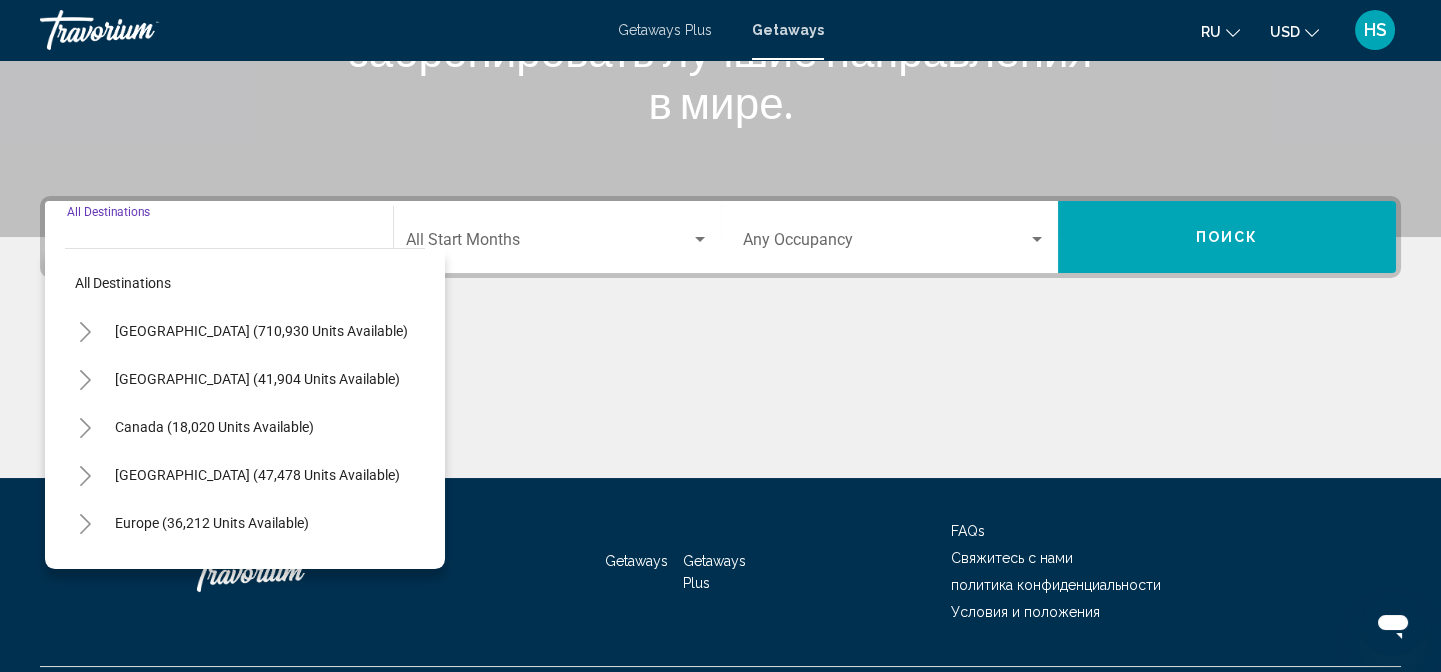 scroll, scrollTop: 414, scrollLeft: 0, axis: vertical 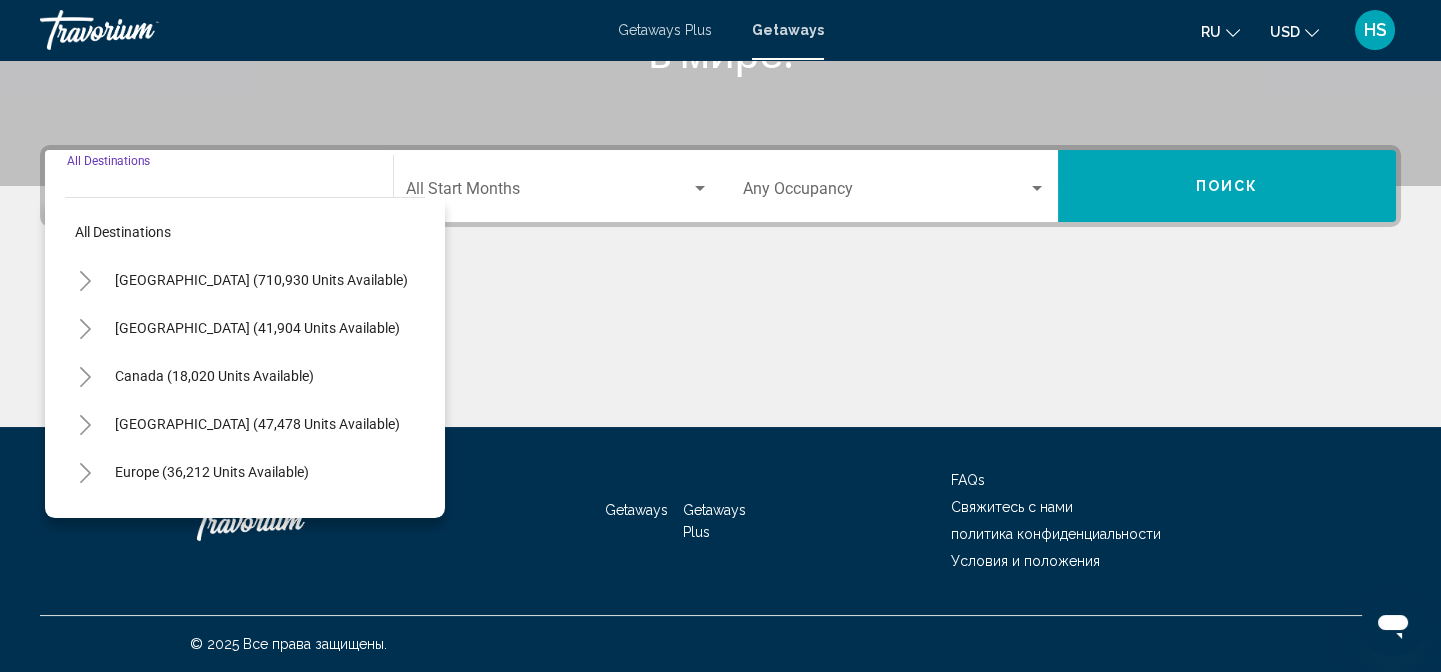 click 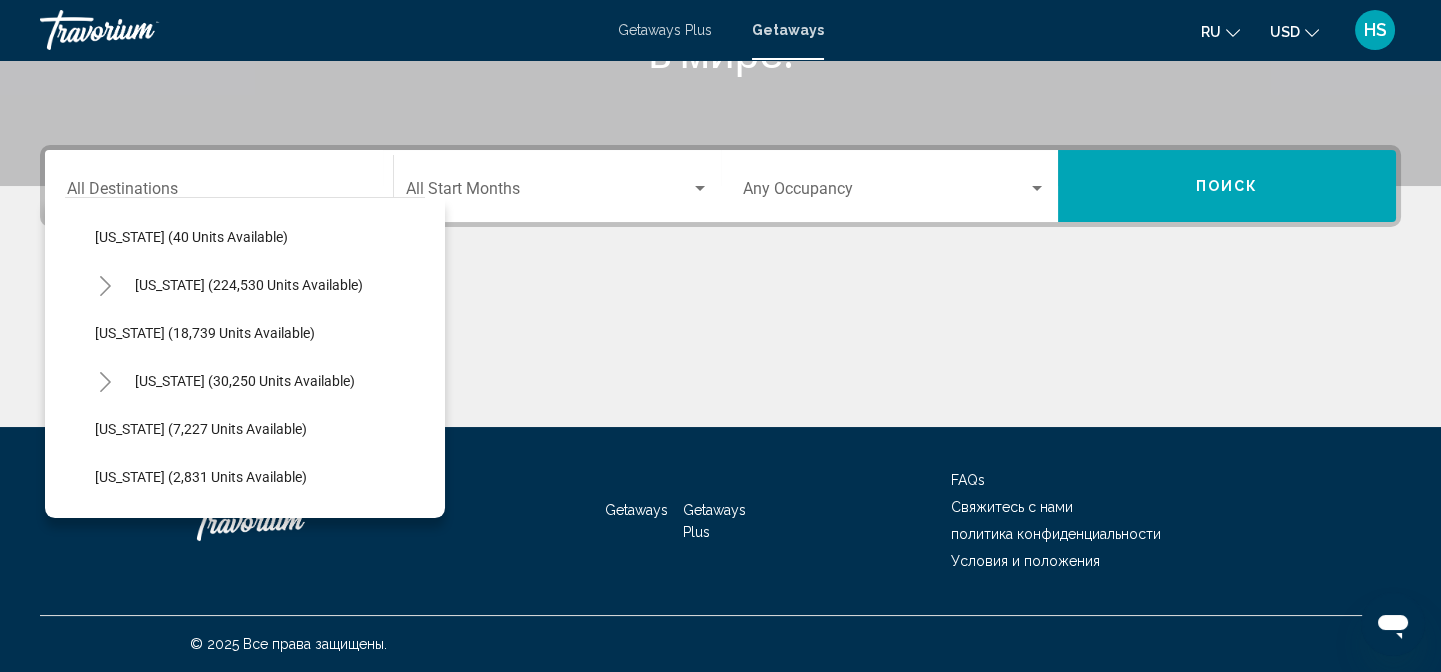 scroll, scrollTop: 363, scrollLeft: 0, axis: vertical 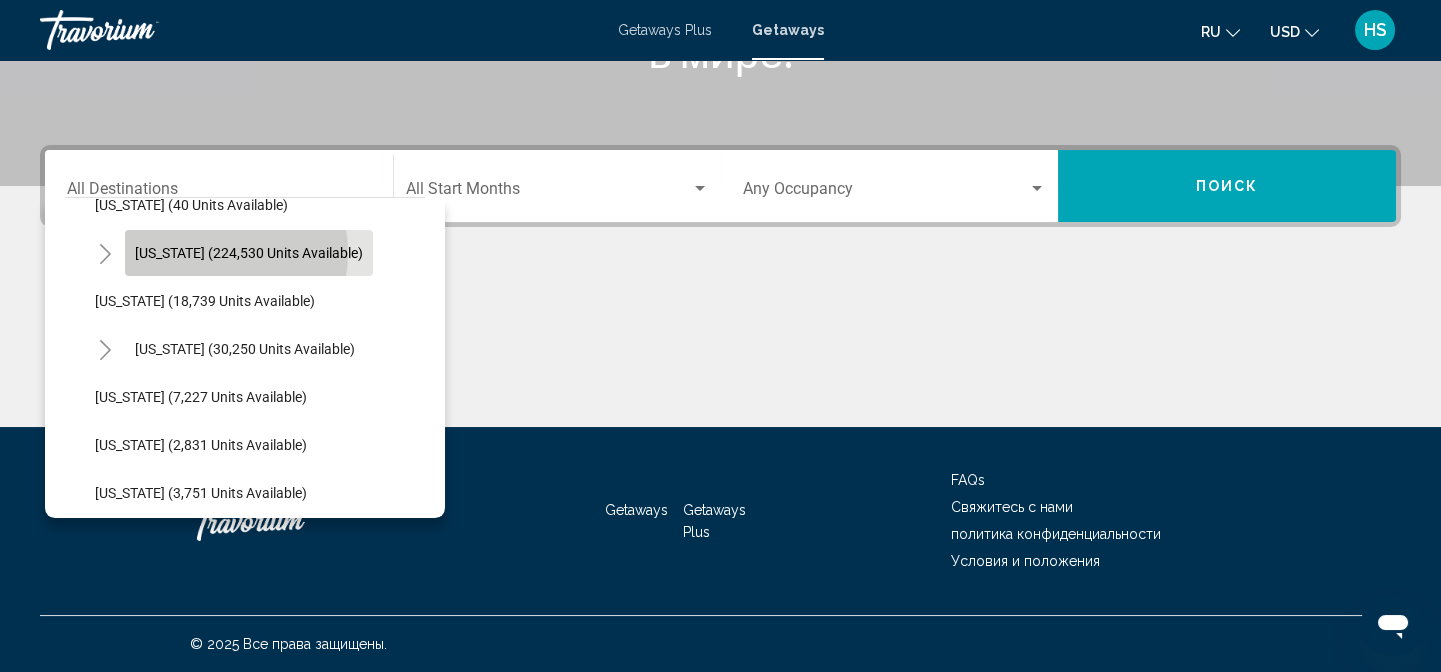 click on "[US_STATE] (224,530 units available)" 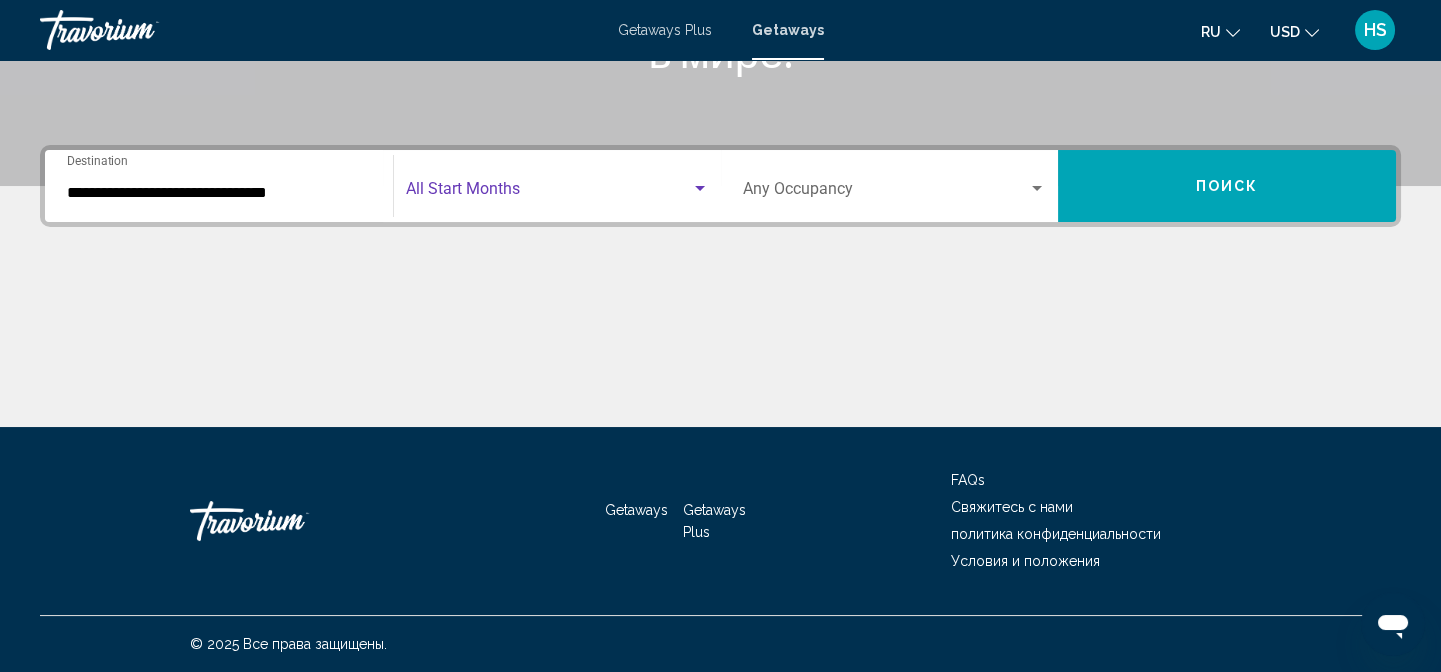 click at bounding box center (548, 193) 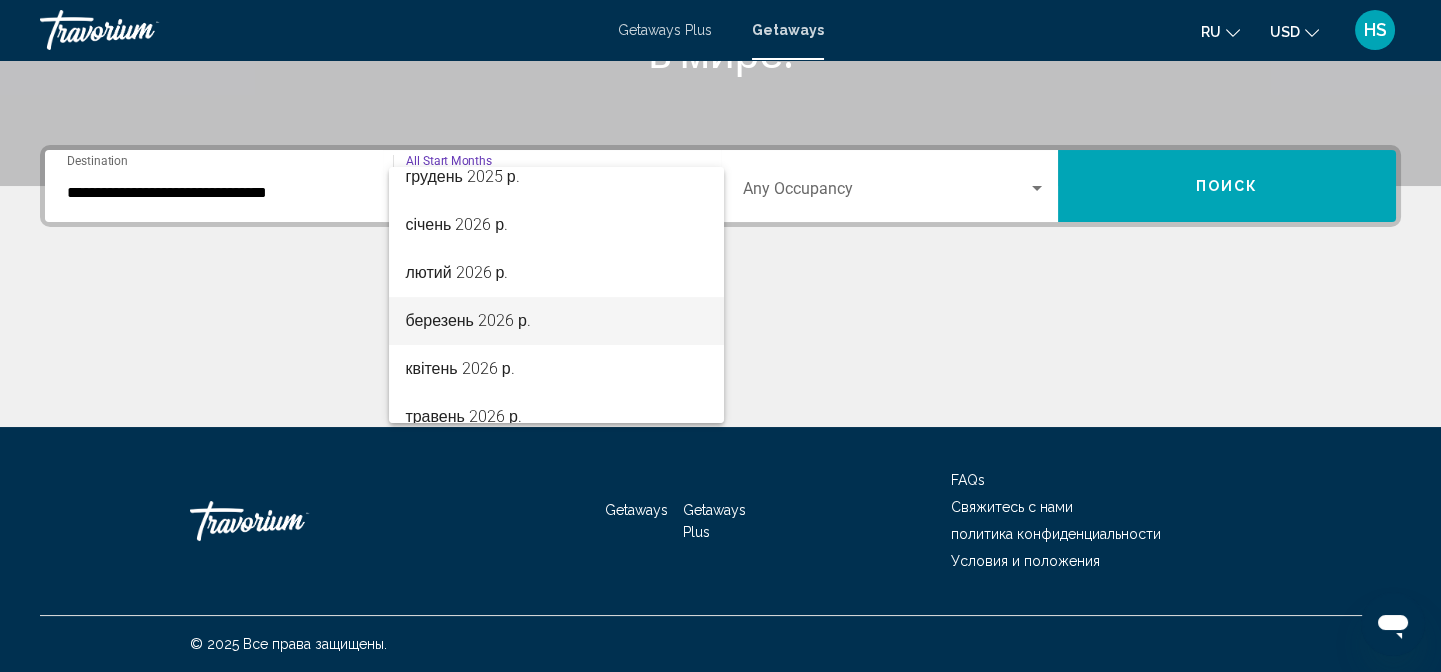 scroll, scrollTop: 272, scrollLeft: 0, axis: vertical 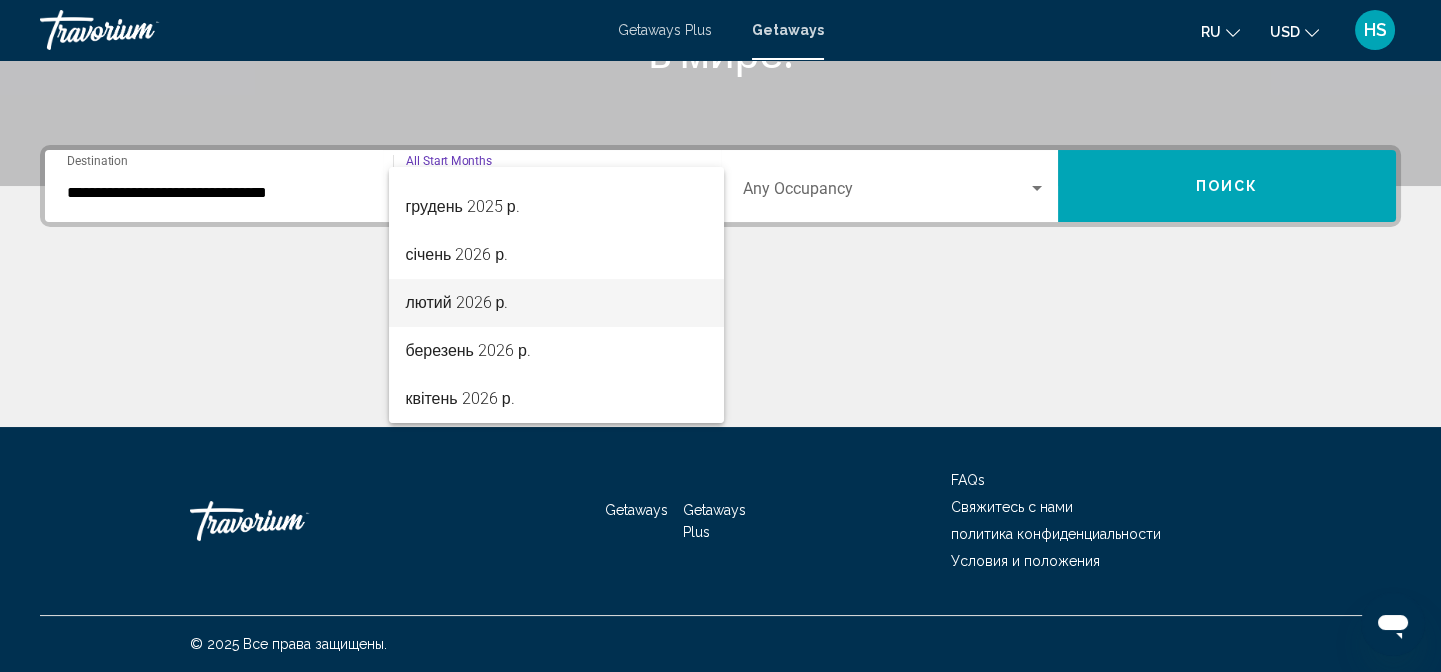 click on "лютий 2026 р." at bounding box center (556, 303) 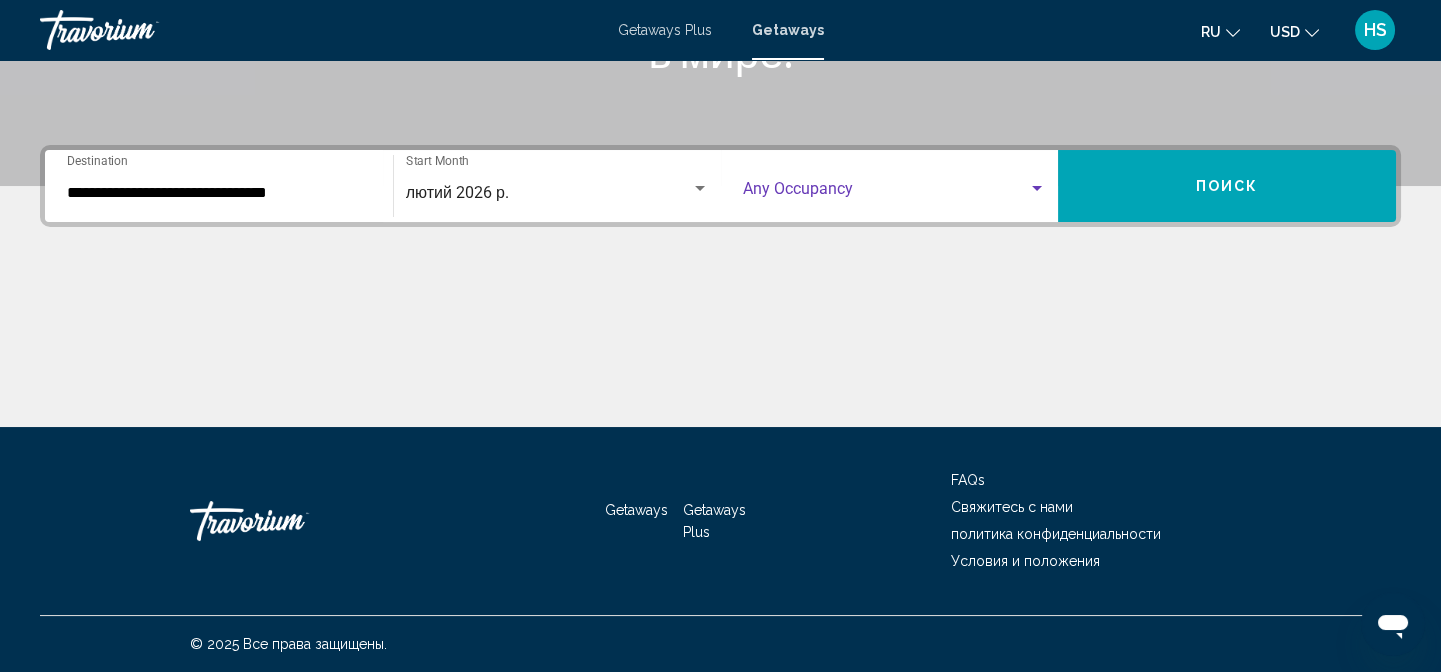 click at bounding box center [1037, 189] 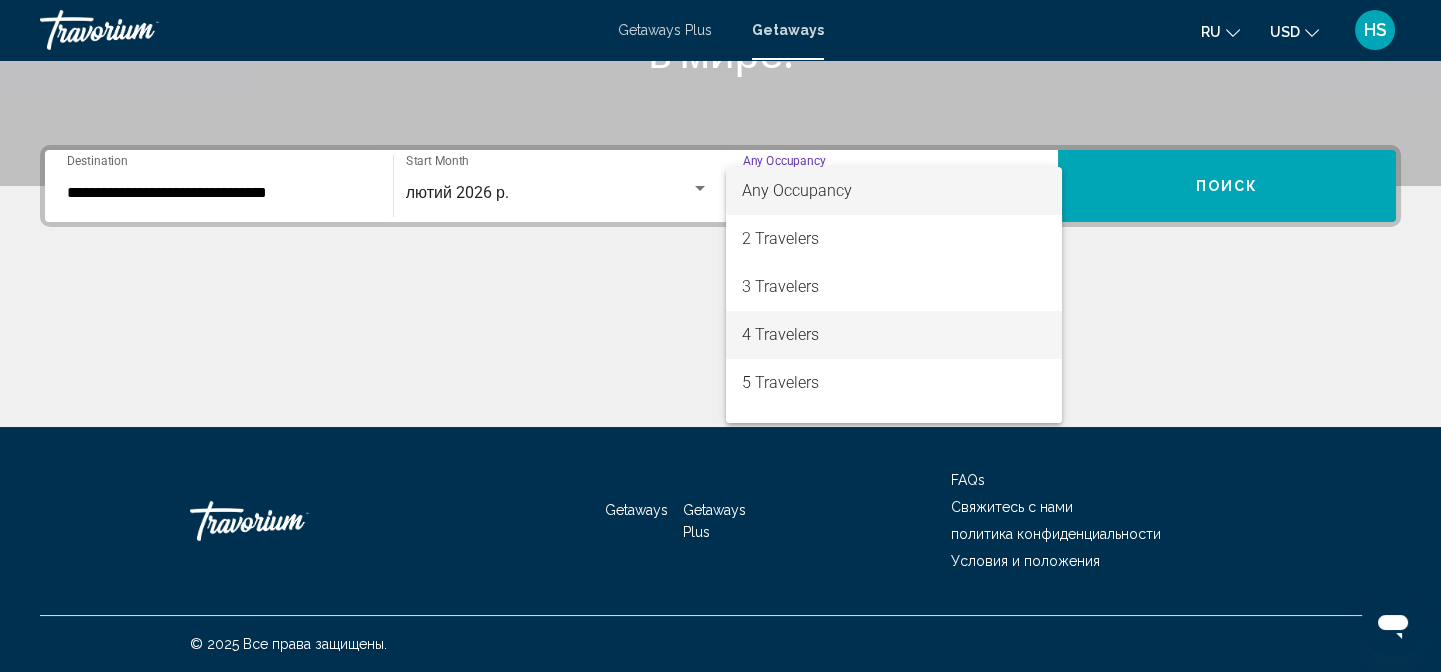 click on "4 Travelers" at bounding box center [894, 335] 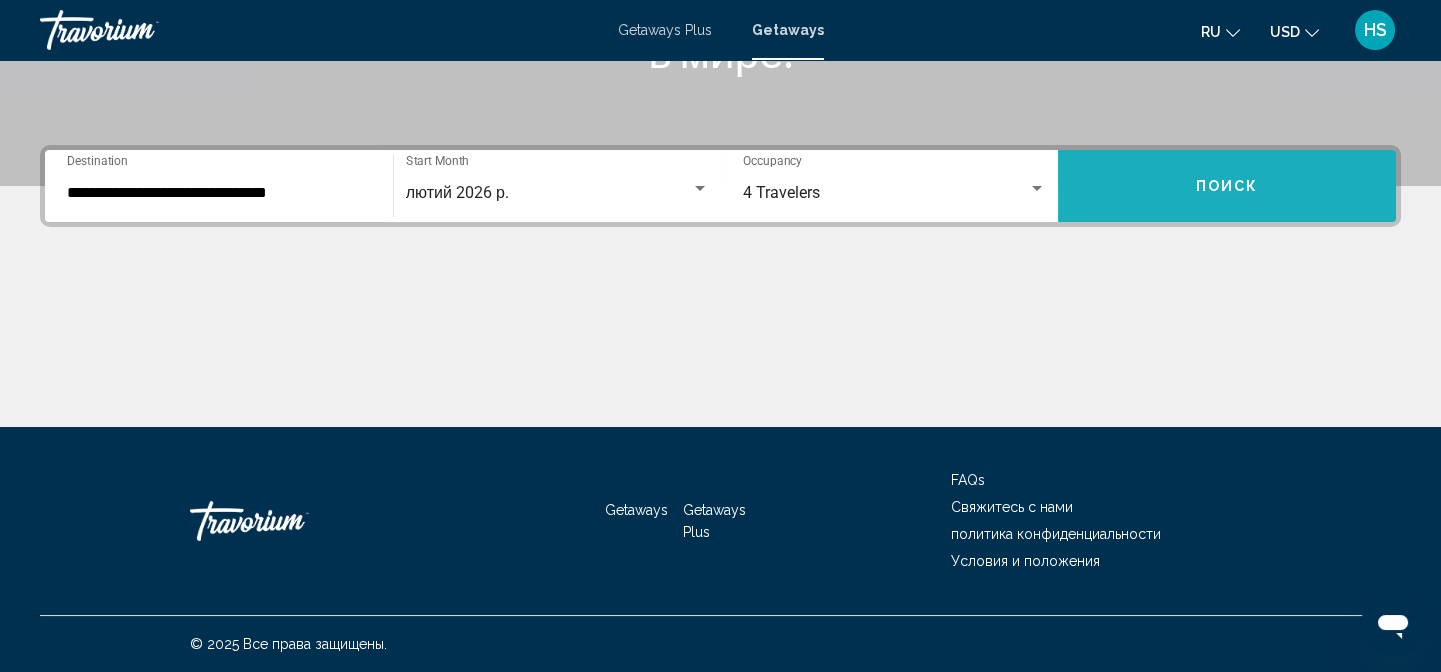 click on "Поиск" at bounding box center (1227, 186) 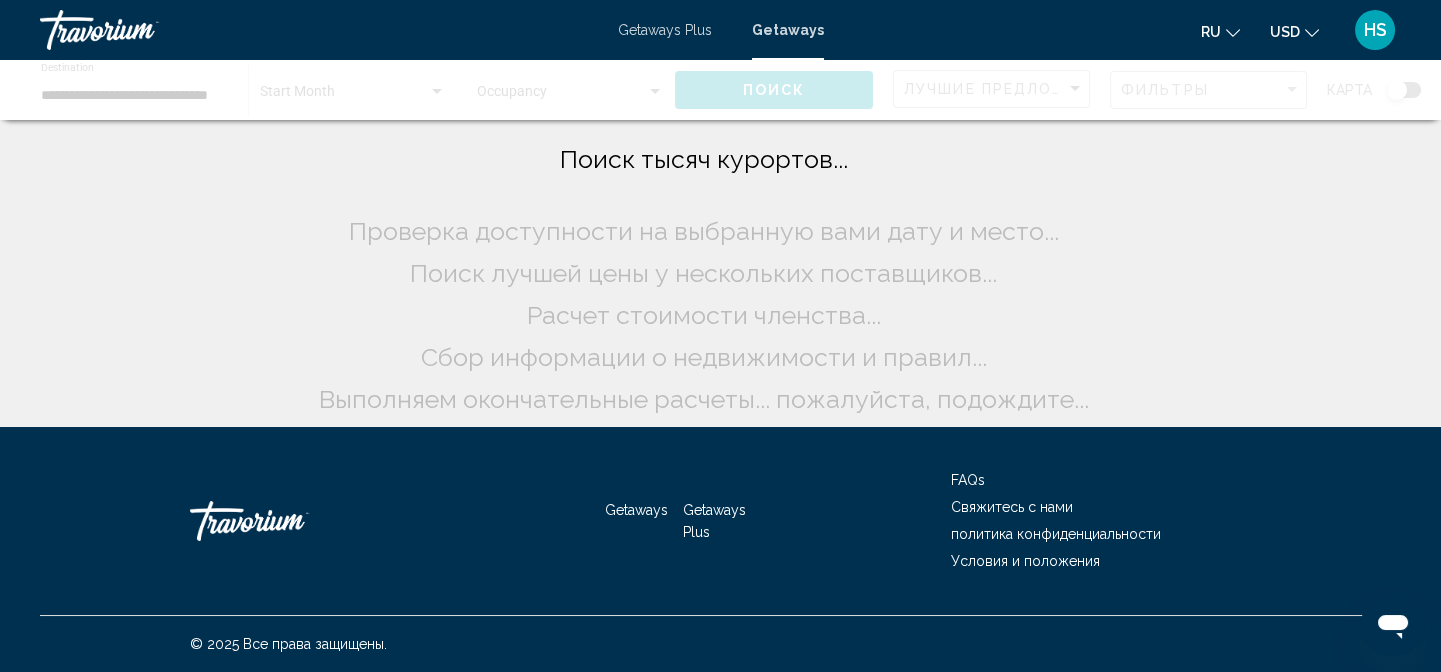 scroll, scrollTop: 0, scrollLeft: 0, axis: both 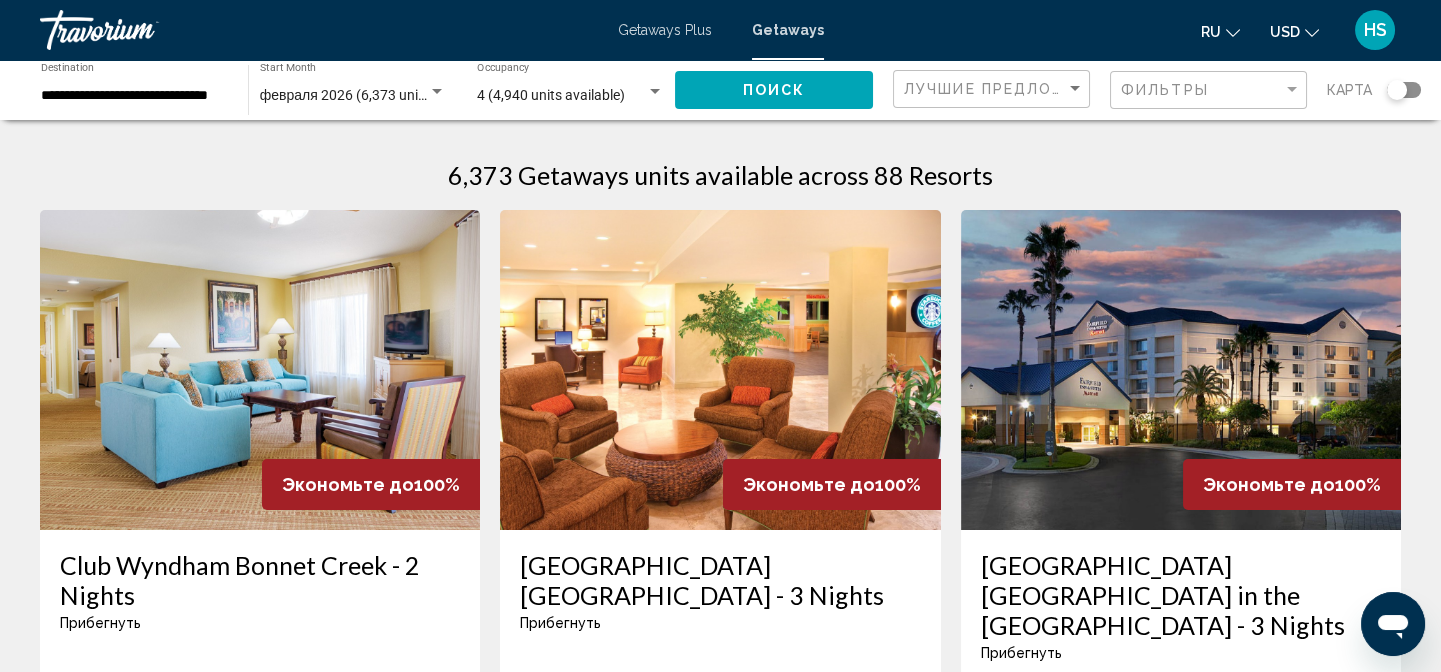 drag, startPoint x: 1400, startPoint y: 87, endPoint x: 1412, endPoint y: 95, distance: 14.422205 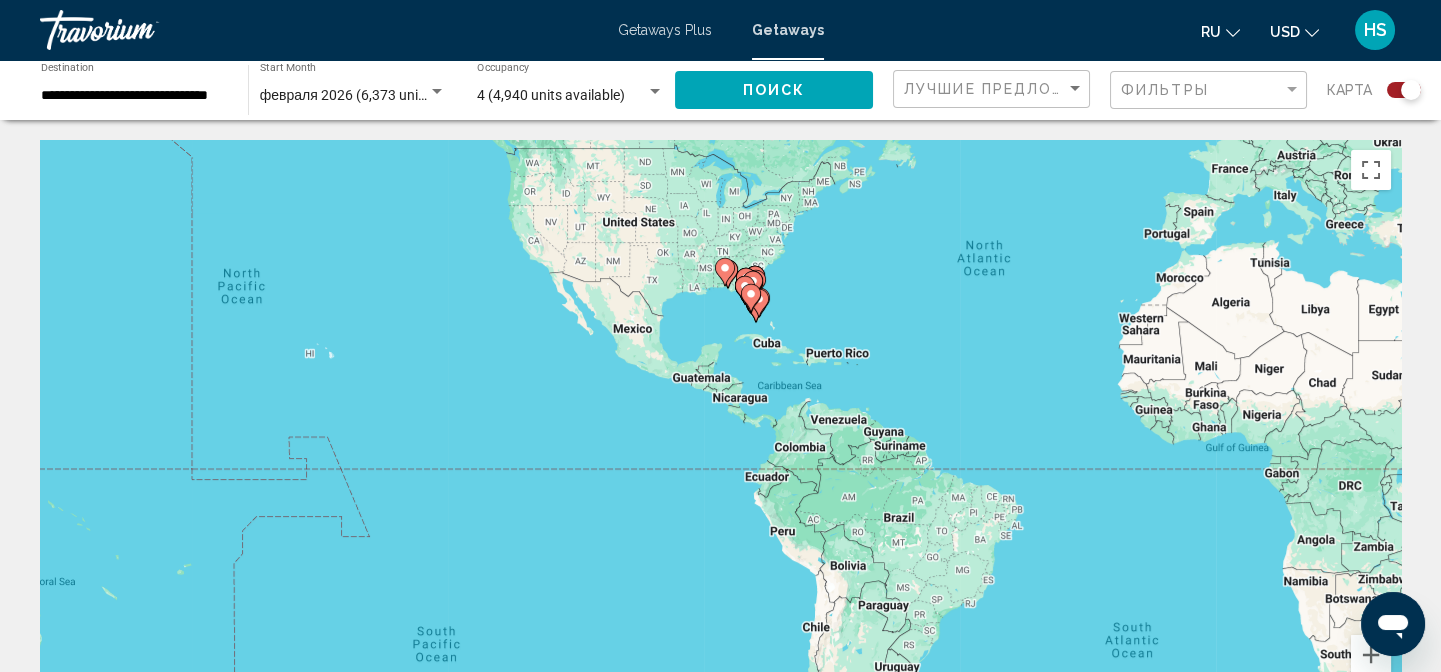 drag, startPoint x: 509, startPoint y: 485, endPoint x: 834, endPoint y: 333, distance: 358.78824 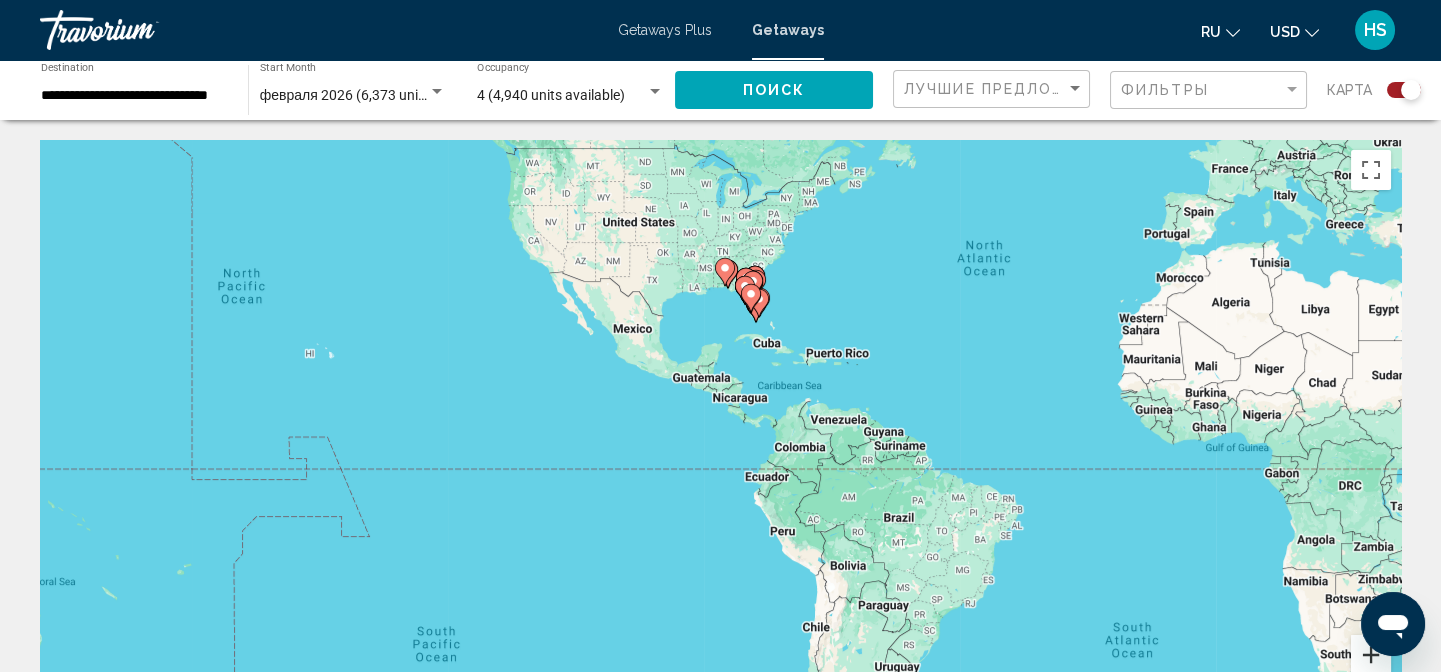 click at bounding box center [1371, 655] 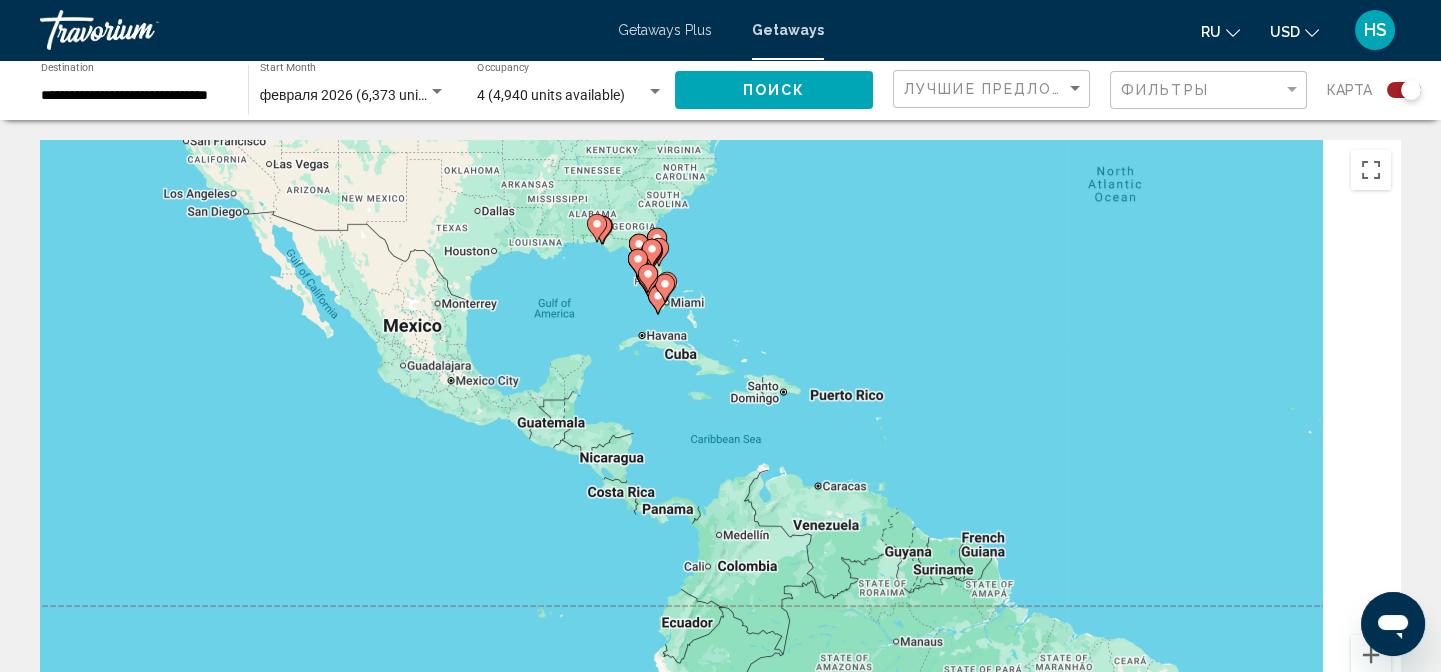 drag, startPoint x: 1110, startPoint y: 351, endPoint x: 970, endPoint y: 470, distance: 183.74167 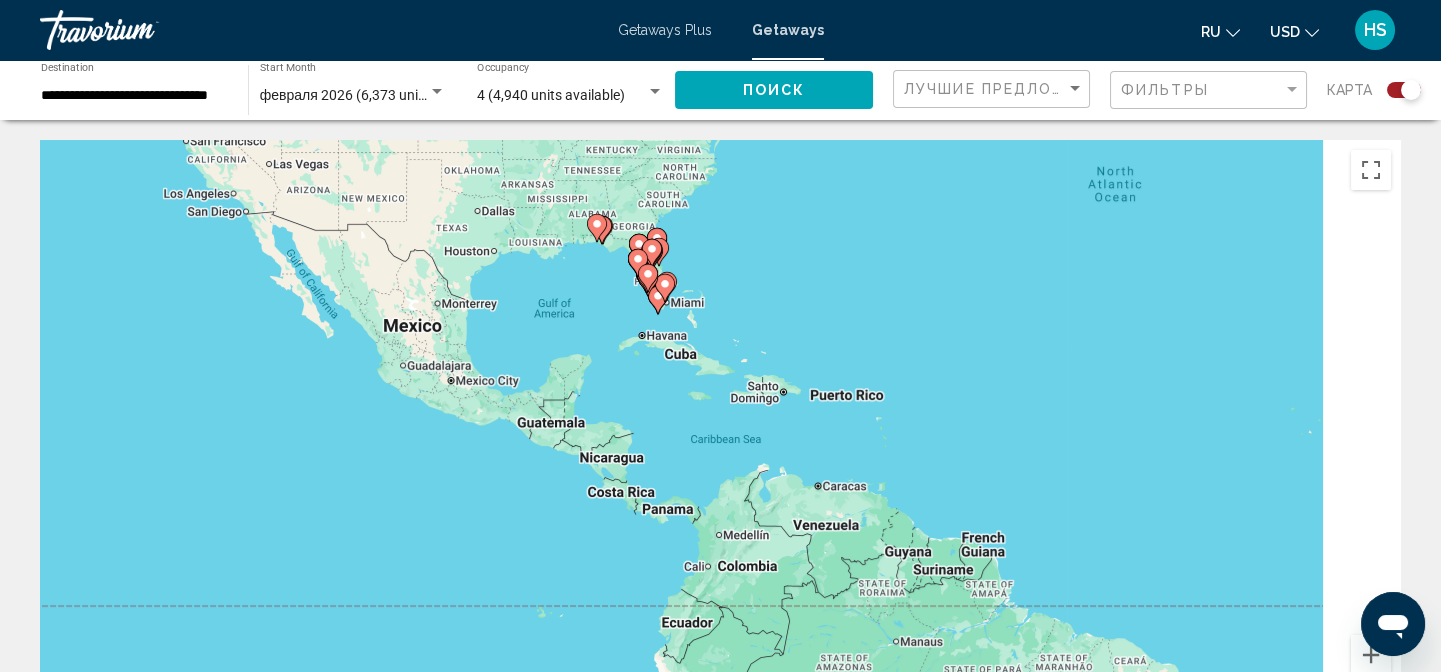 click on "To navigate, press the arrow keys. To activate drag with keyboard, press Alt + Enter. Once in keyboard drag state, use the arrow keys to move the marker. To complete the drag, press the Enter key. To cancel, press Escape." at bounding box center (720, 440) 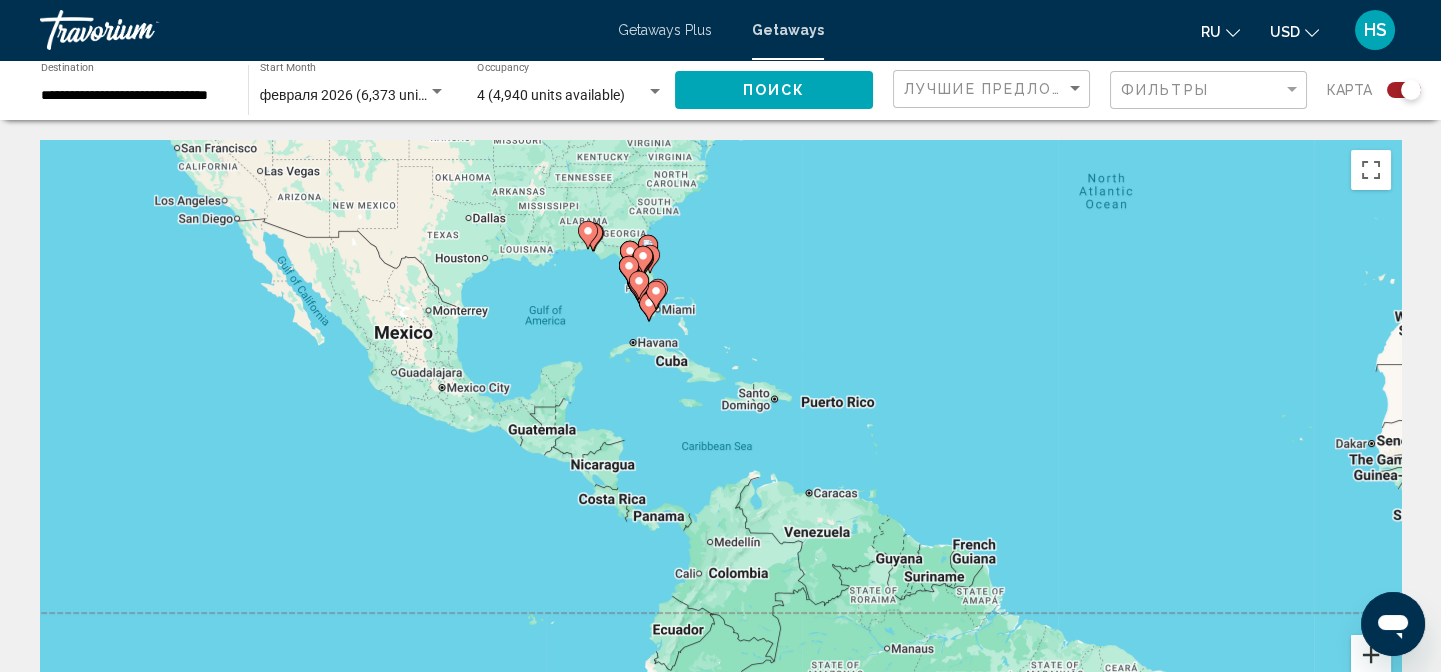click at bounding box center (1371, 655) 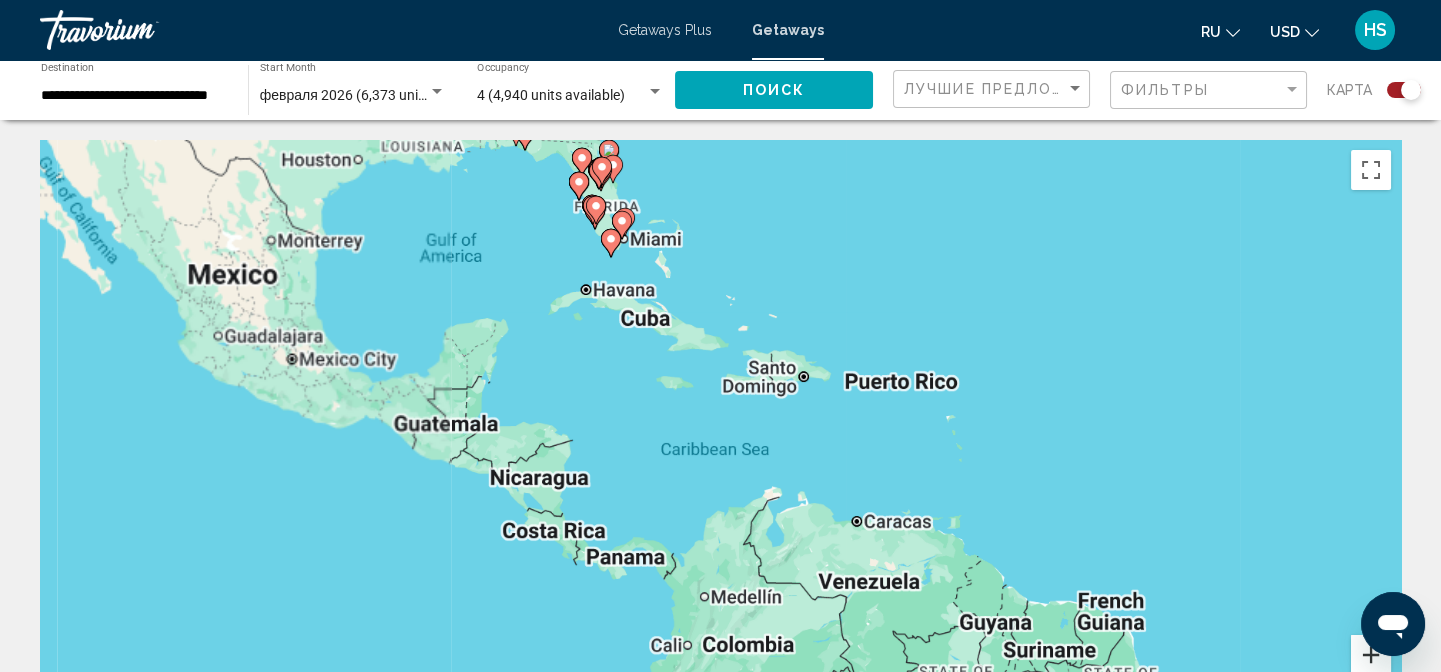 click at bounding box center (1371, 655) 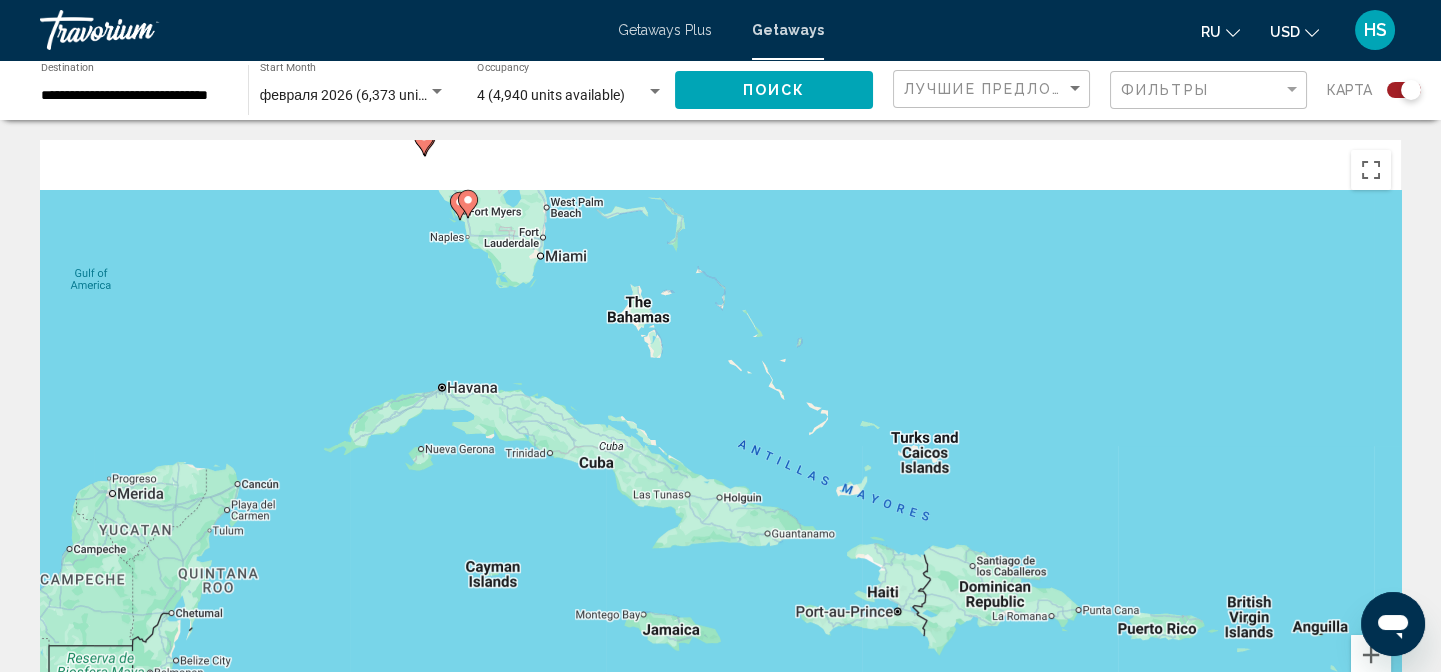 drag, startPoint x: 716, startPoint y: 305, endPoint x: 786, endPoint y: 645, distance: 347.1311 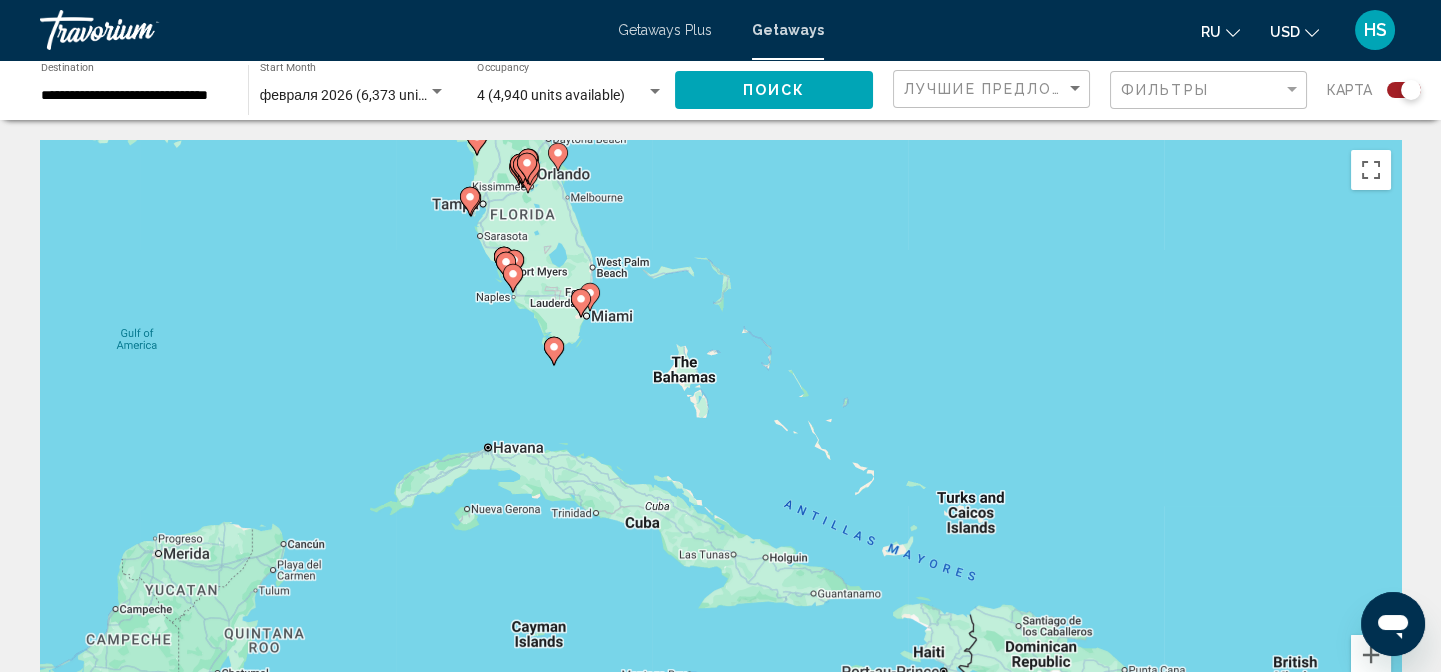 drag, startPoint x: 592, startPoint y: 437, endPoint x: 638, endPoint y: 497, distance: 75.60423 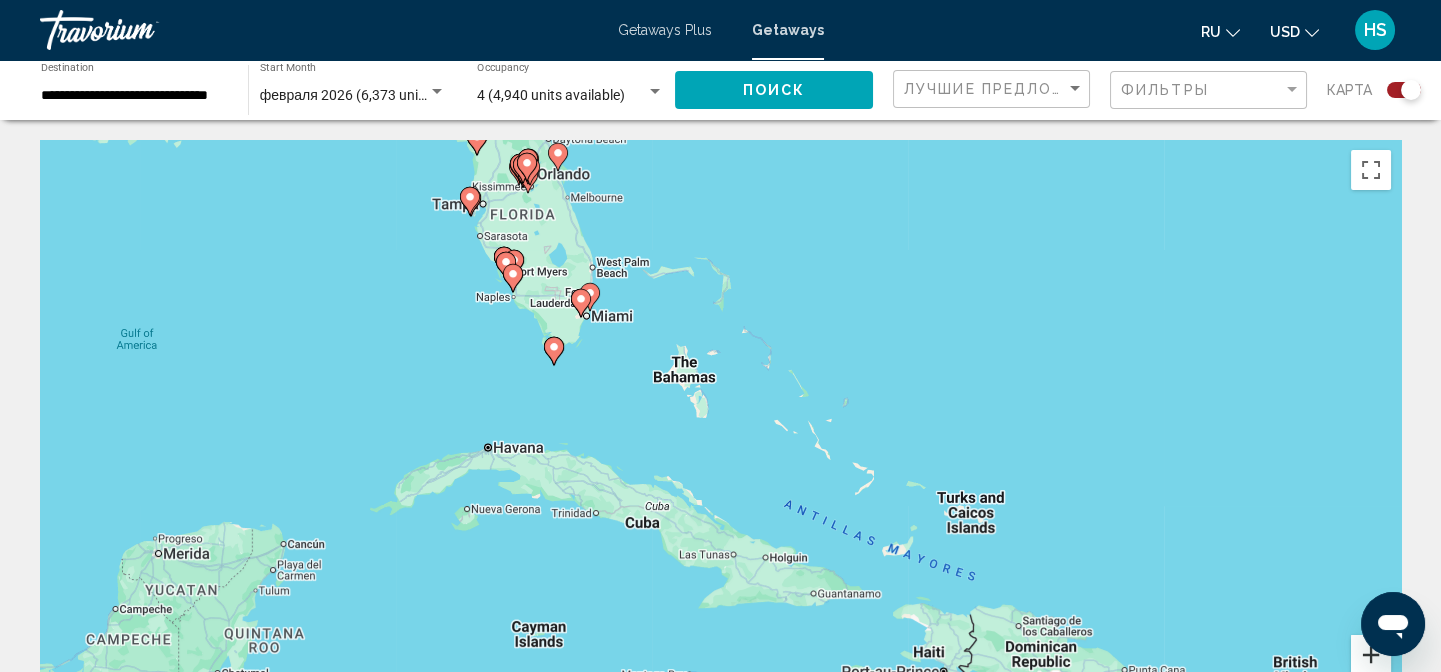 click at bounding box center [1371, 655] 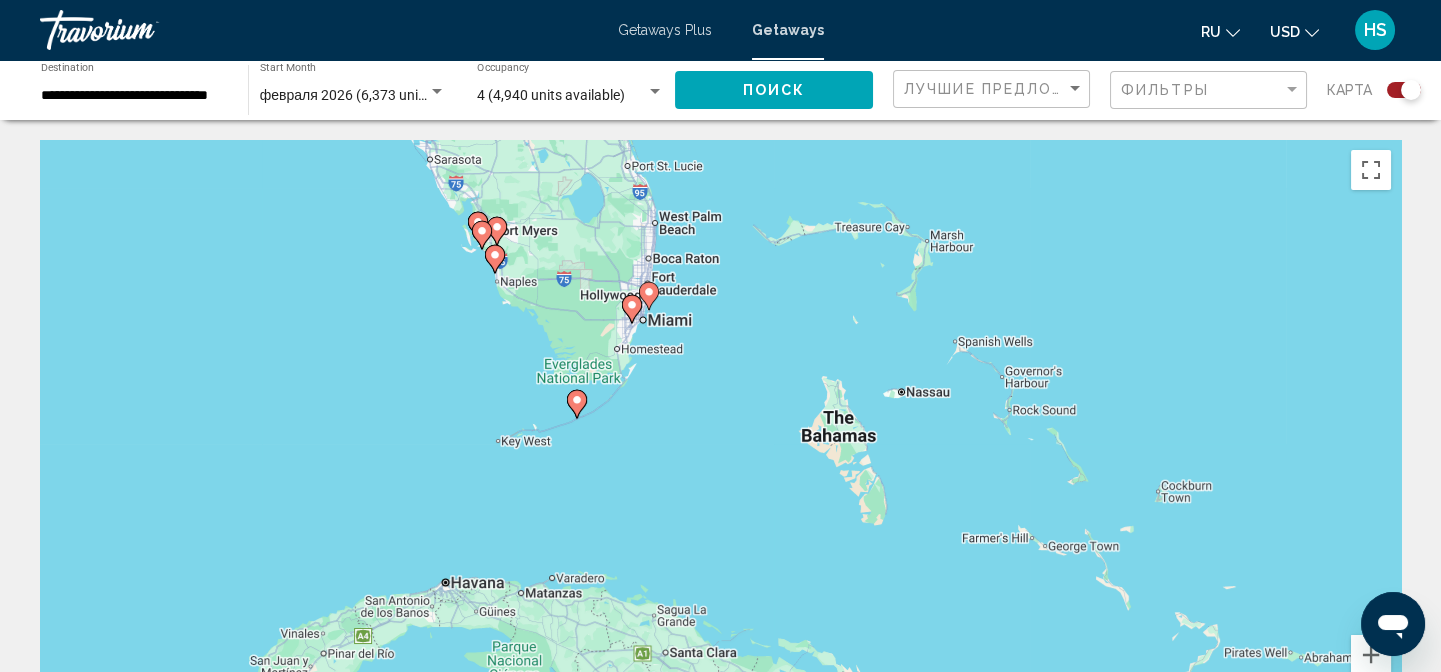 drag, startPoint x: 532, startPoint y: 264, endPoint x: 725, endPoint y: 392, distance: 231.588 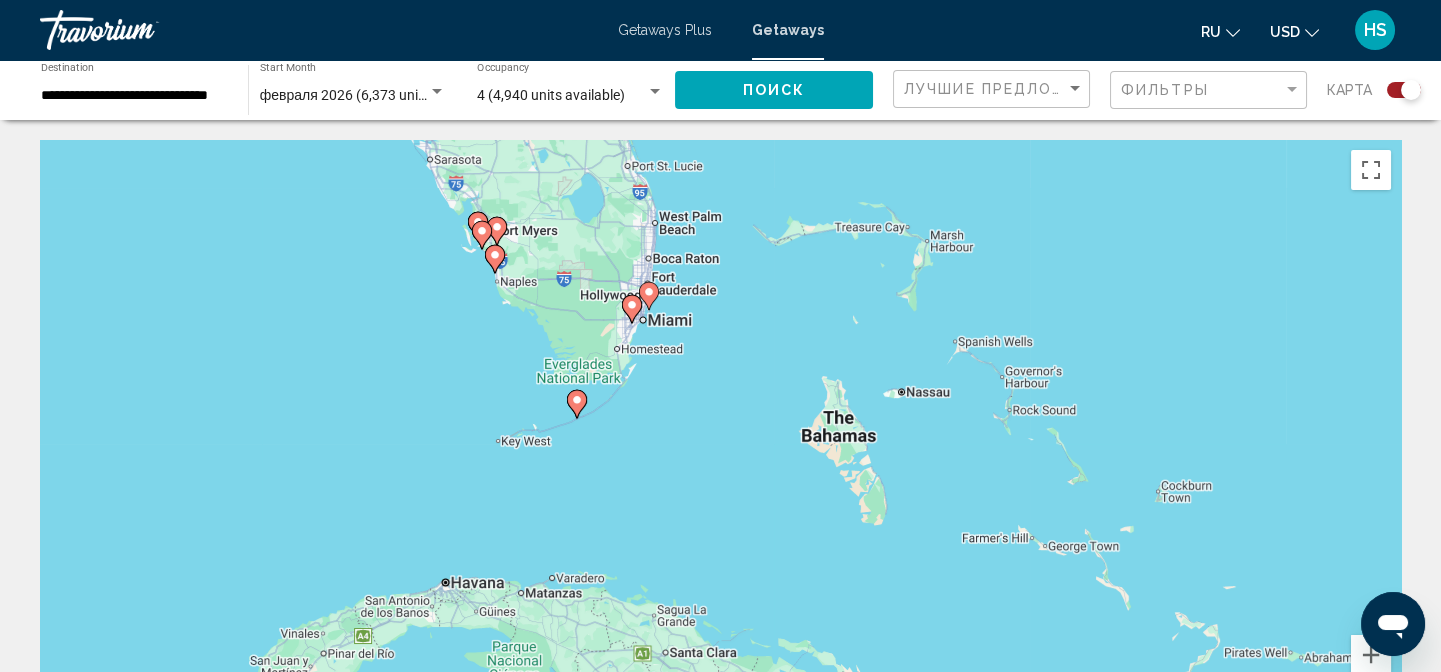 click 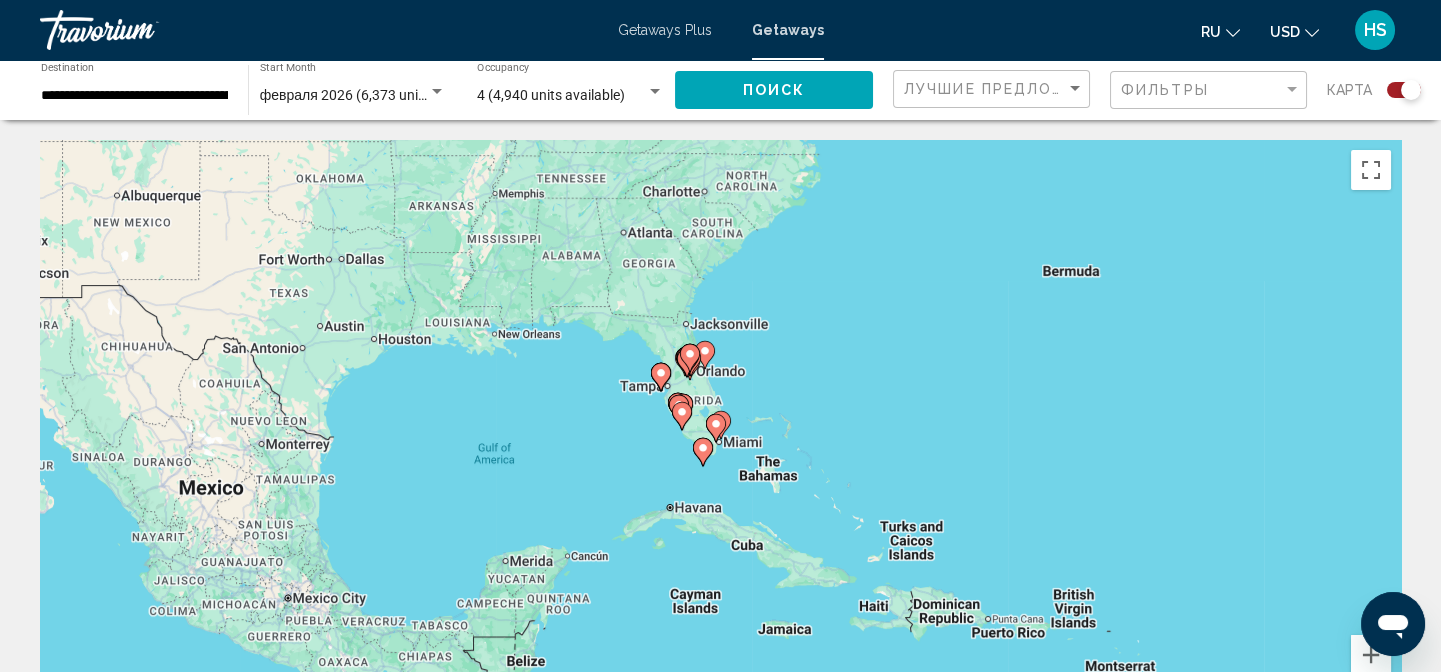 click 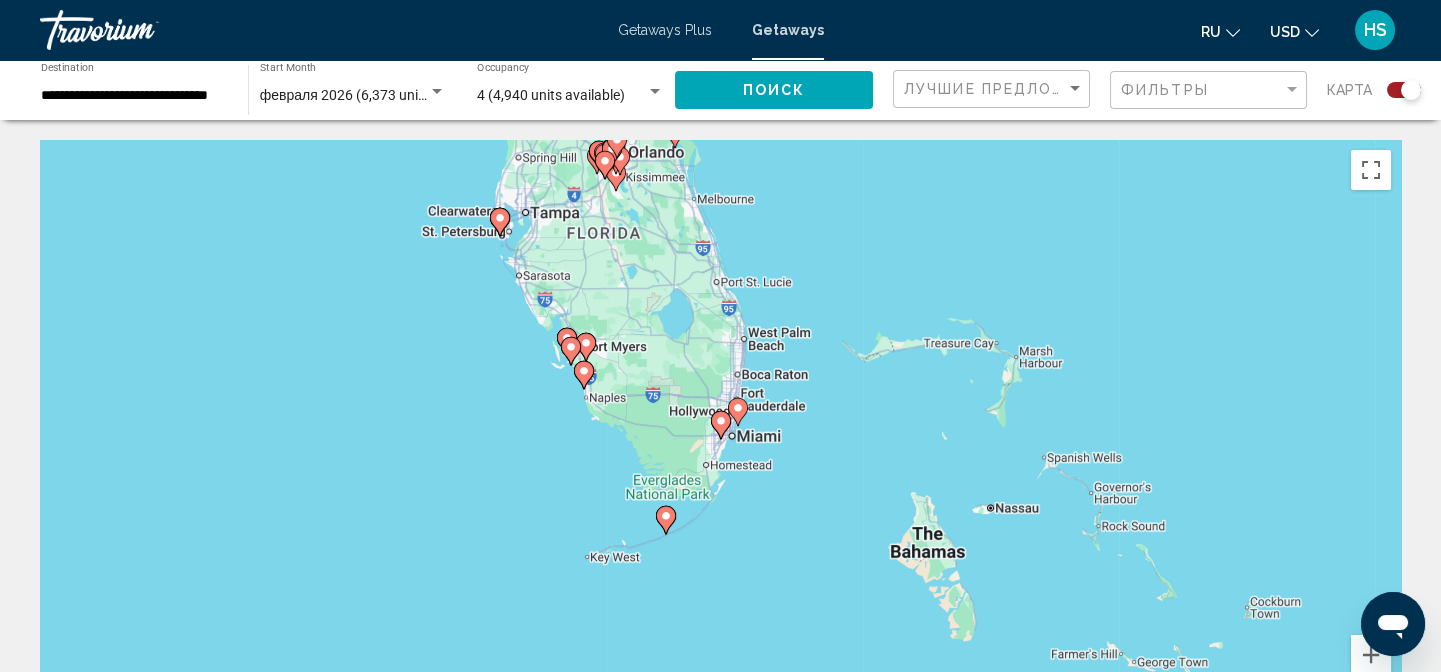 click 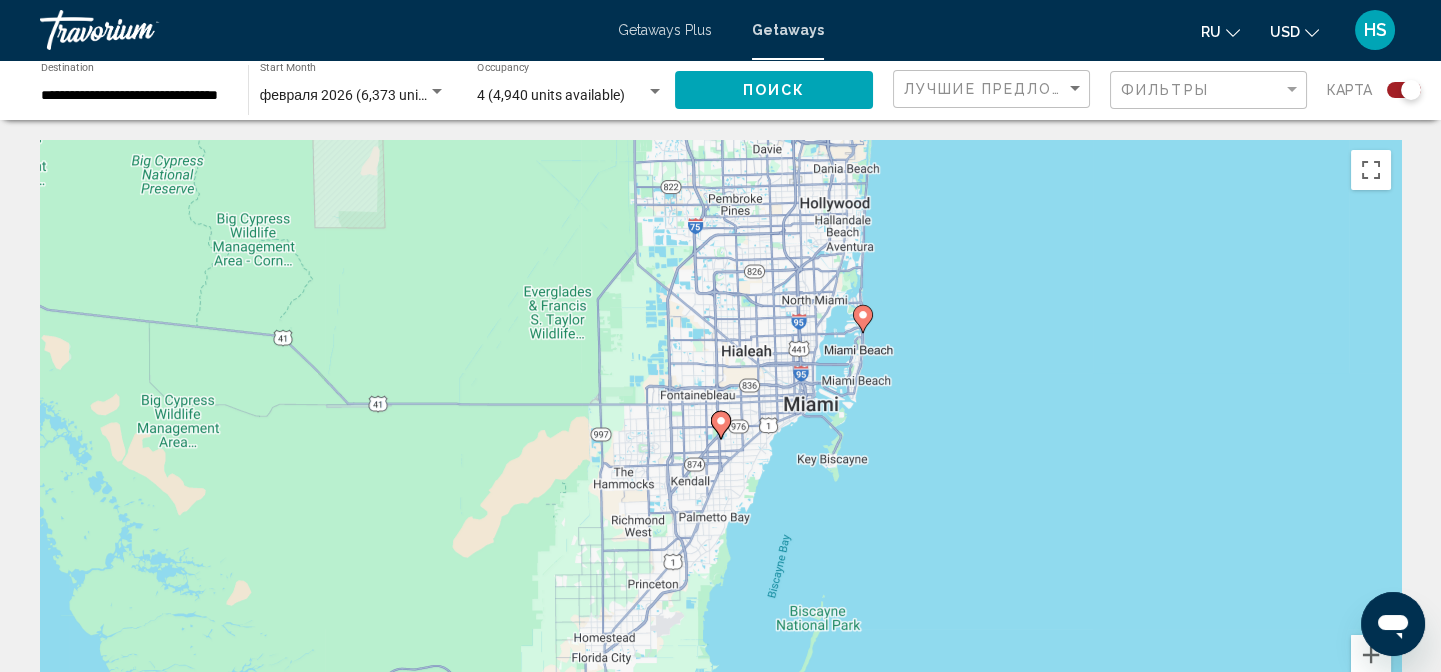 click 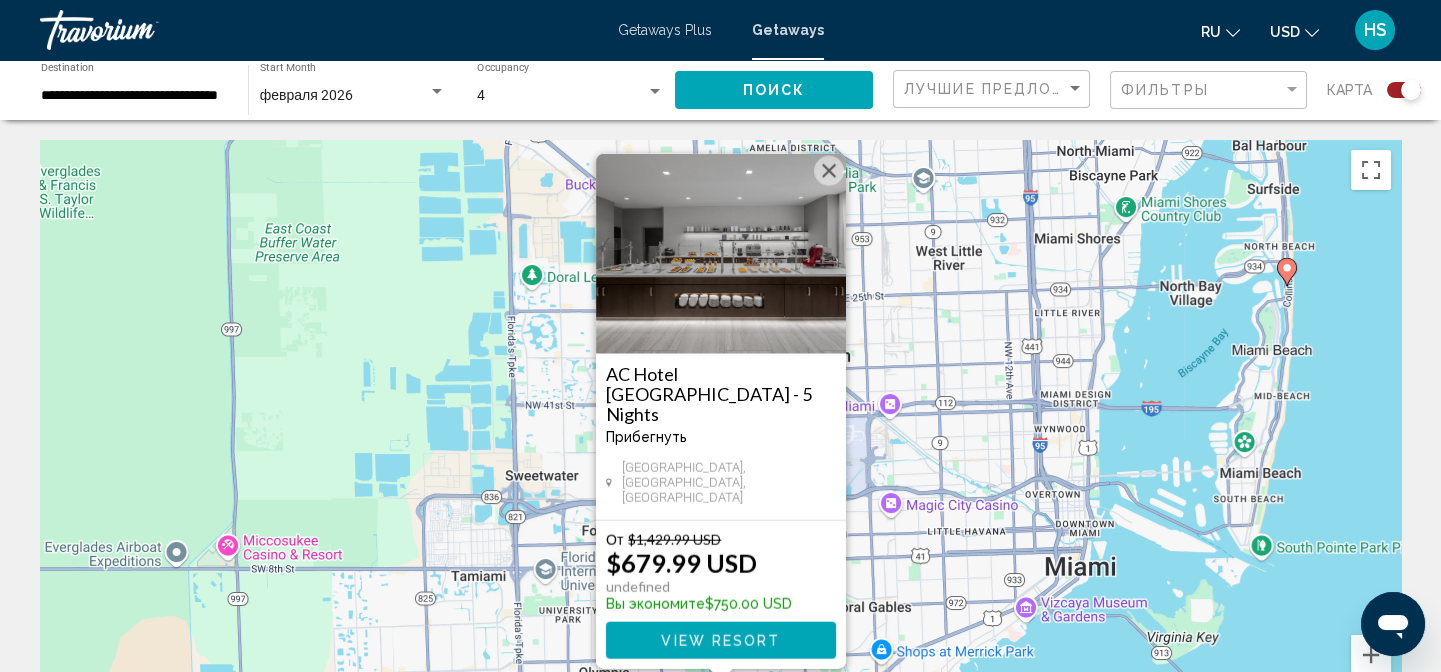 click at bounding box center [829, 171] 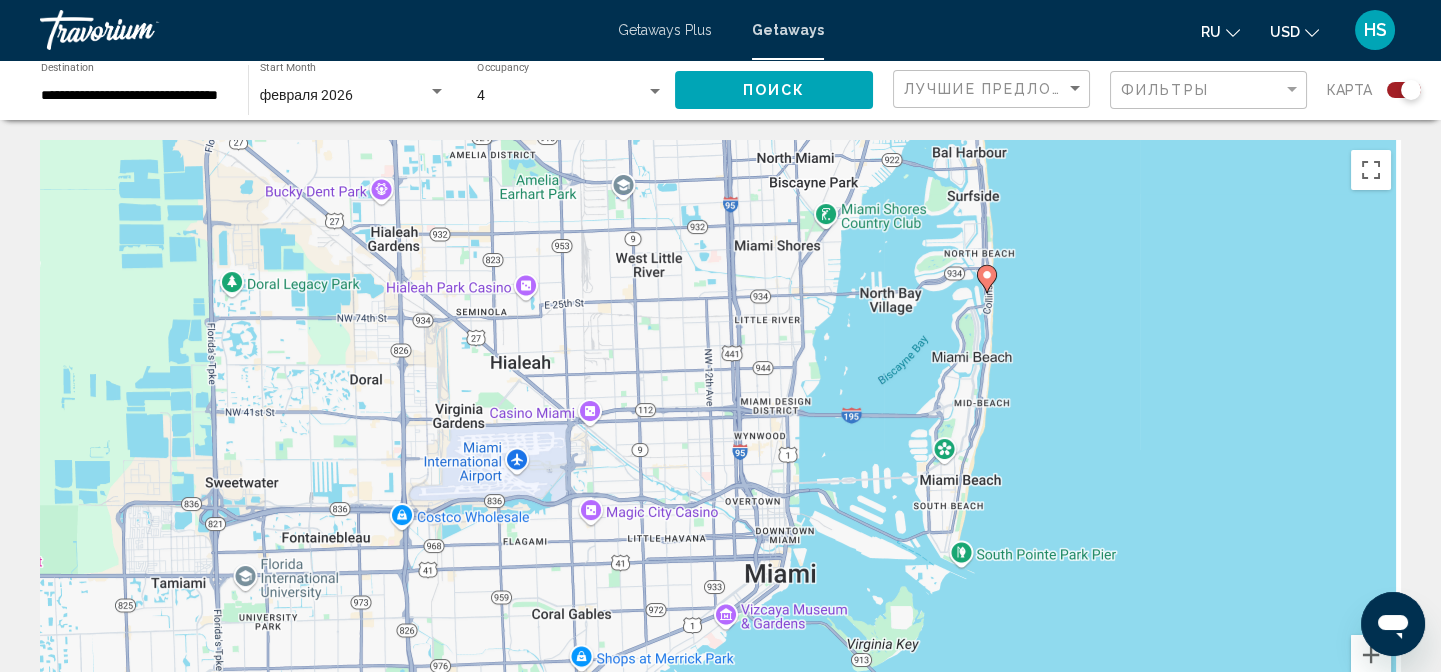 drag, startPoint x: 1119, startPoint y: 446, endPoint x: 888, endPoint y: 385, distance: 238.9184 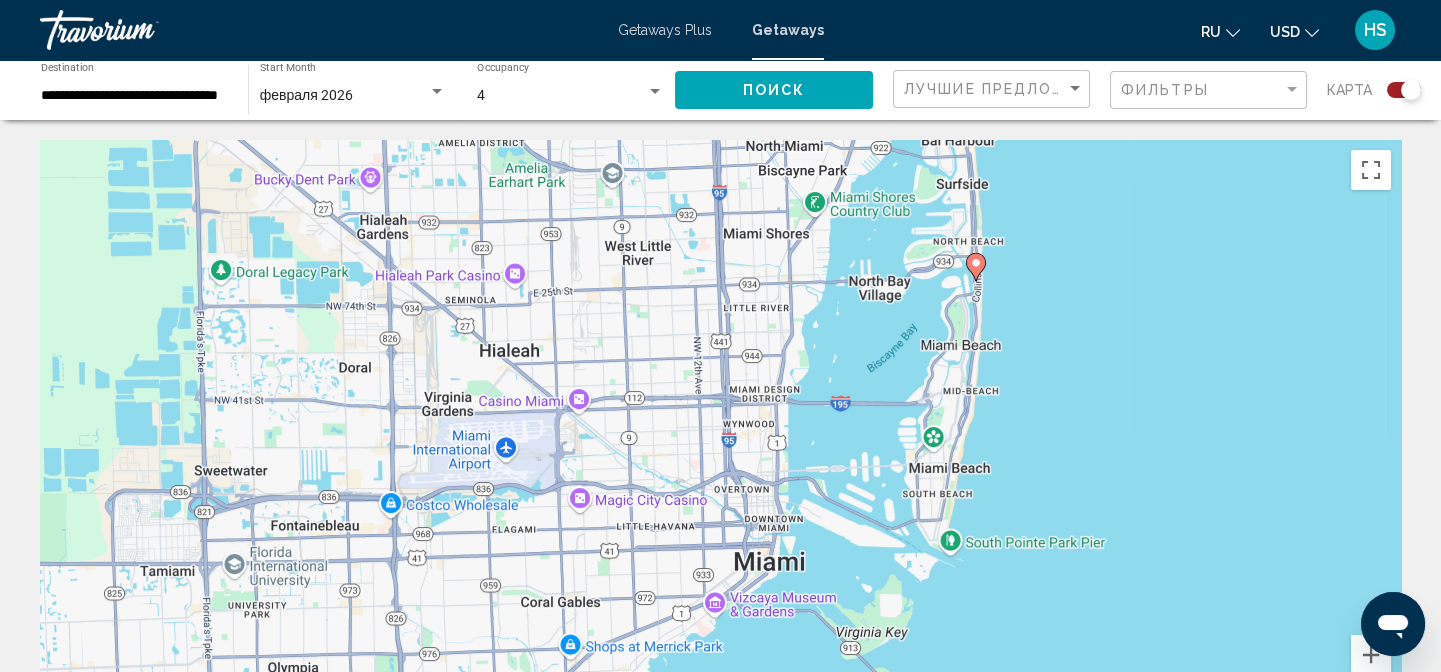 click 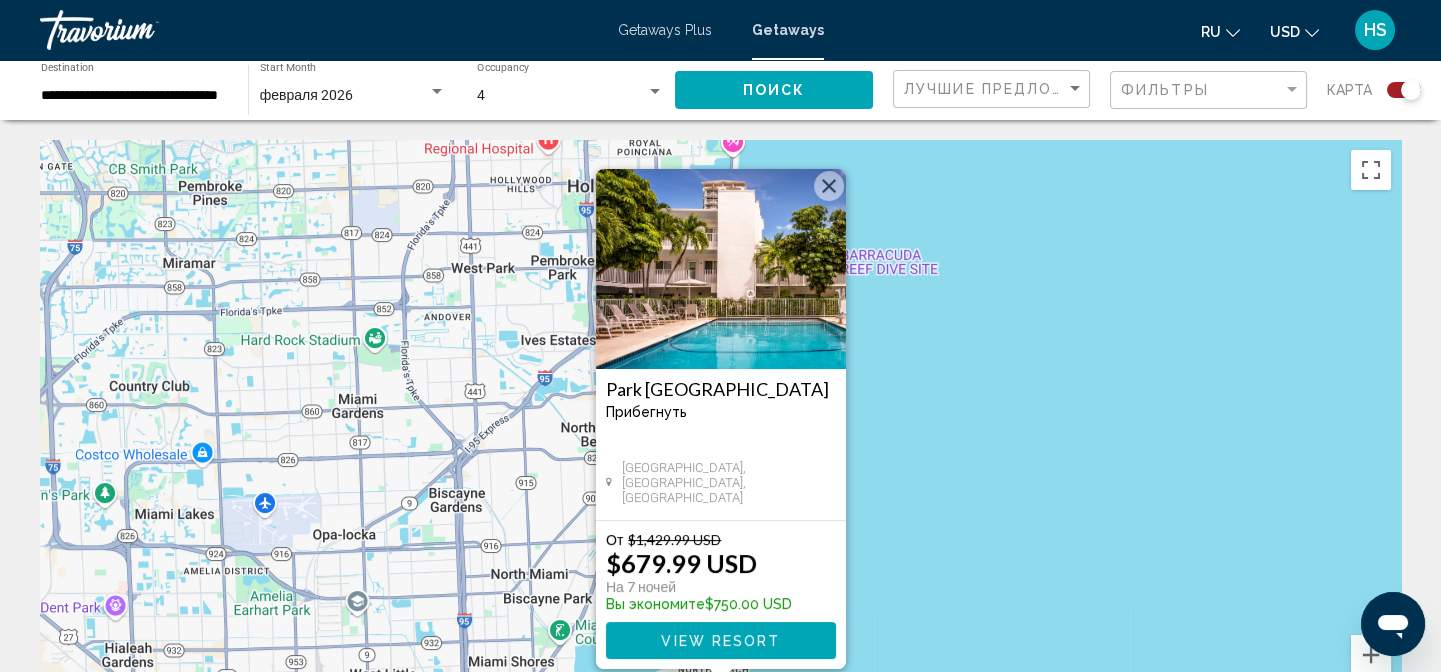 click at bounding box center [829, 186] 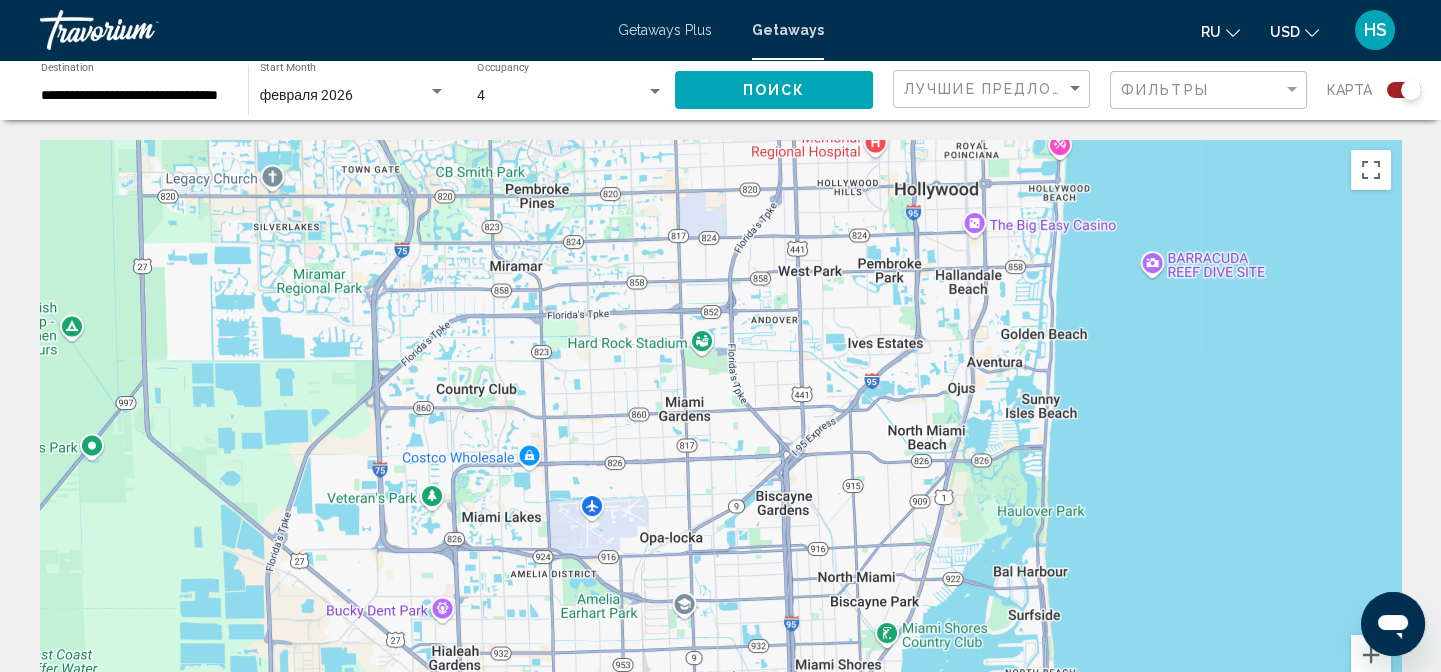 drag, startPoint x: 567, startPoint y: 432, endPoint x: 734, endPoint y: 449, distance: 167.86304 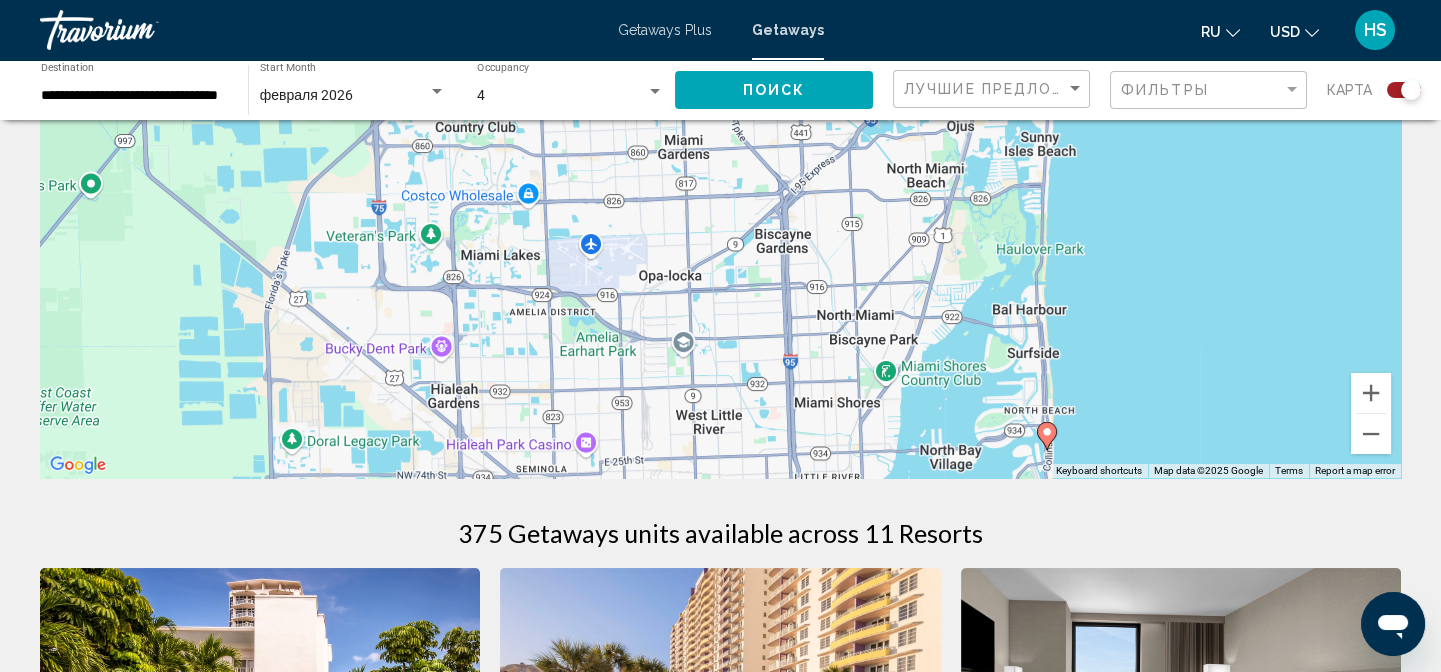 scroll, scrollTop: 272, scrollLeft: 0, axis: vertical 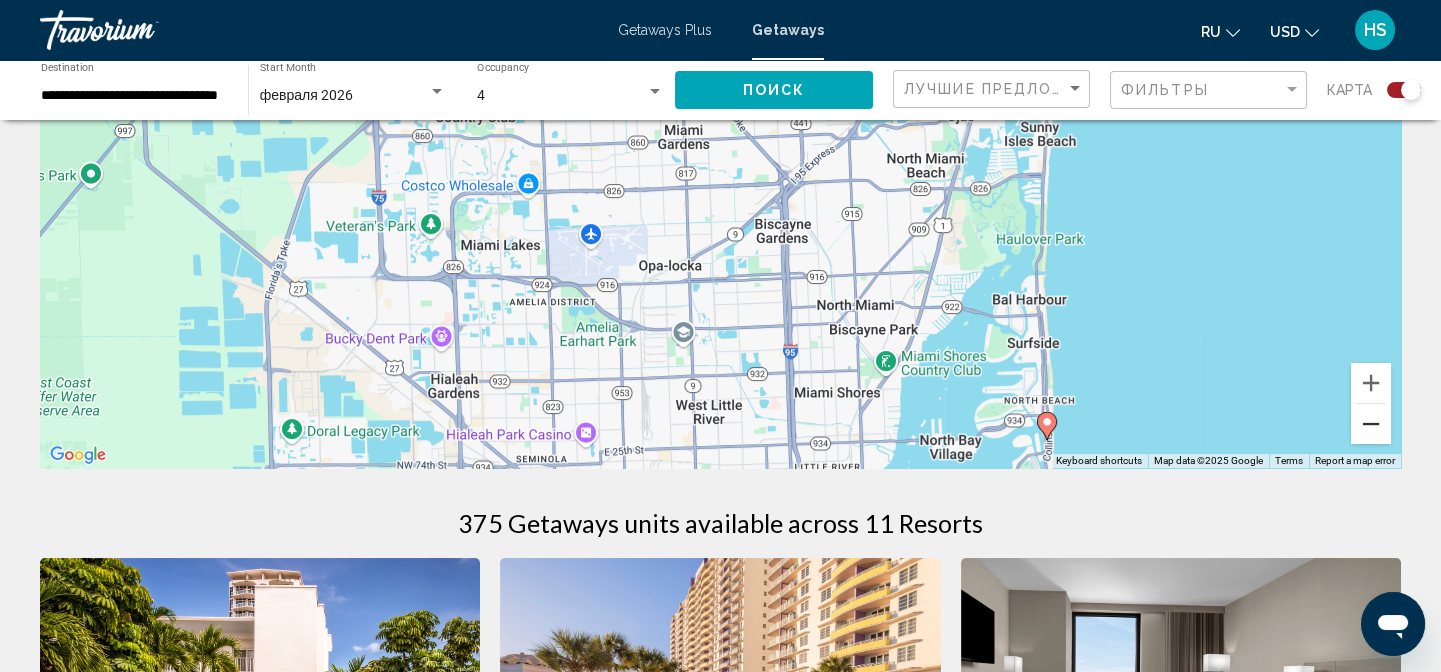 click at bounding box center (1371, 424) 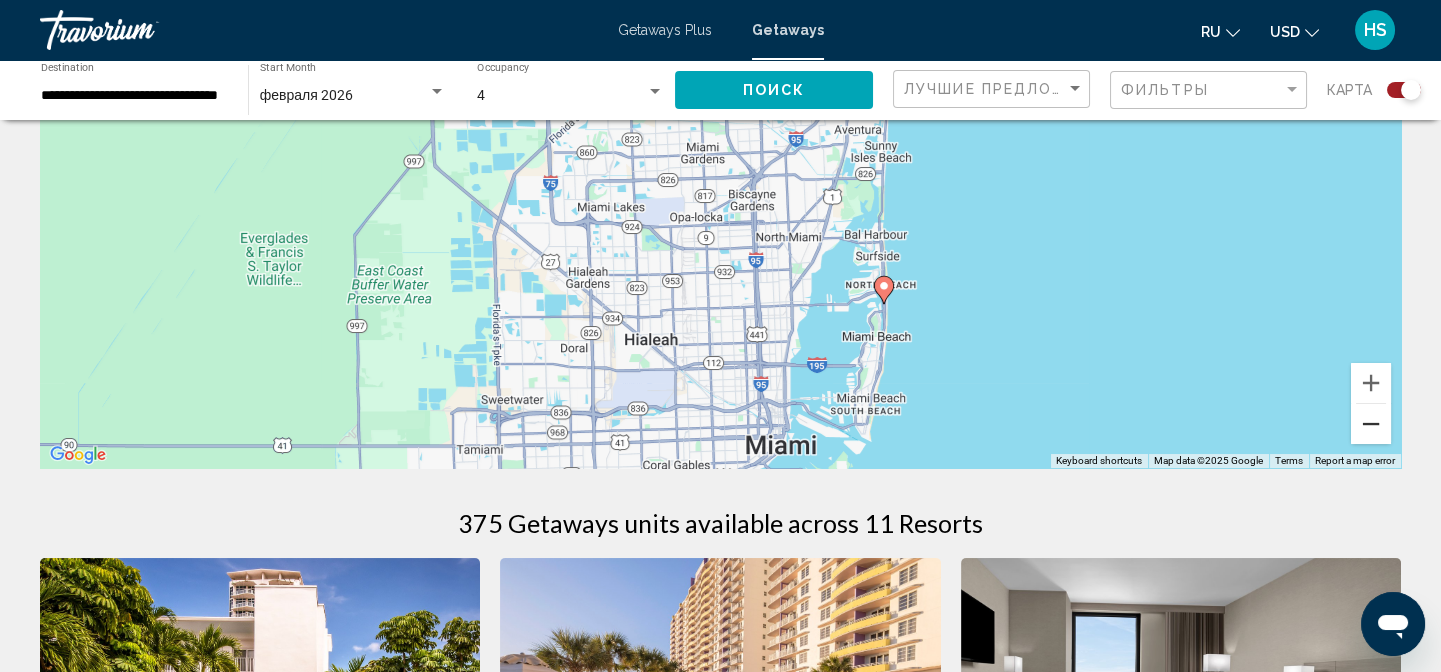 click at bounding box center (1371, 424) 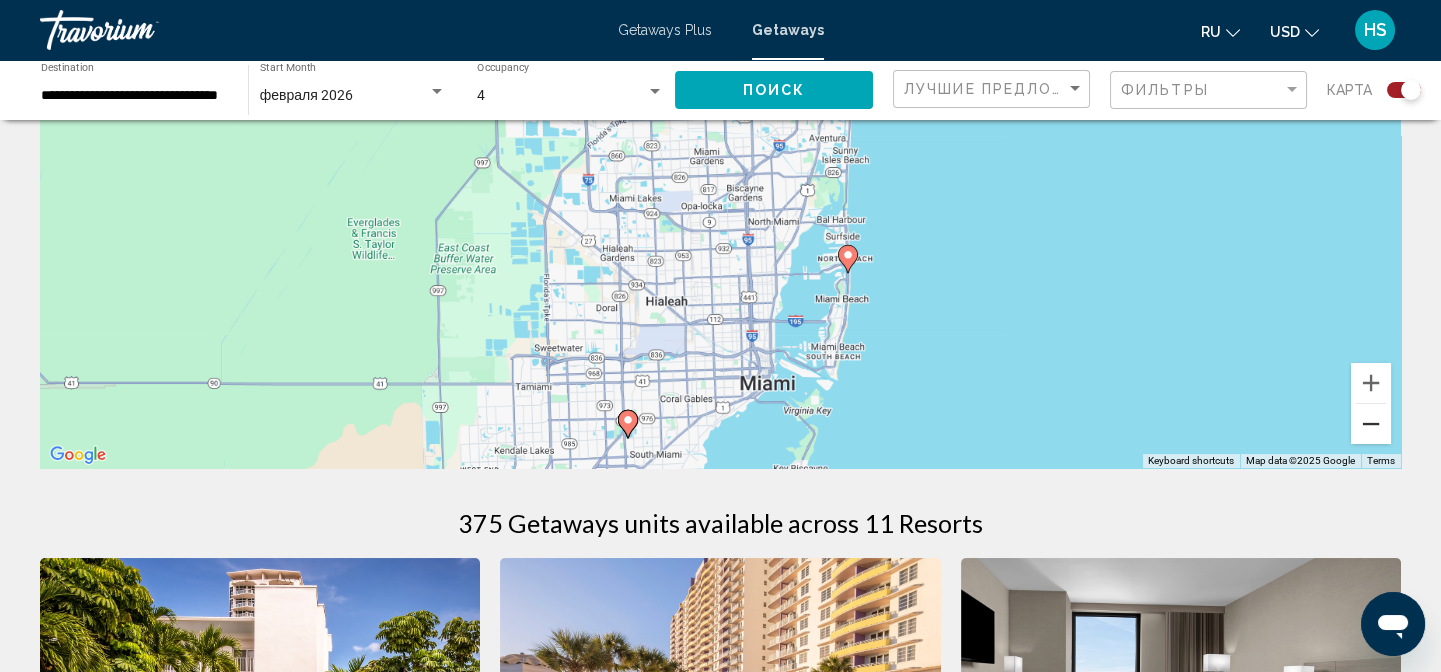 click at bounding box center (1371, 424) 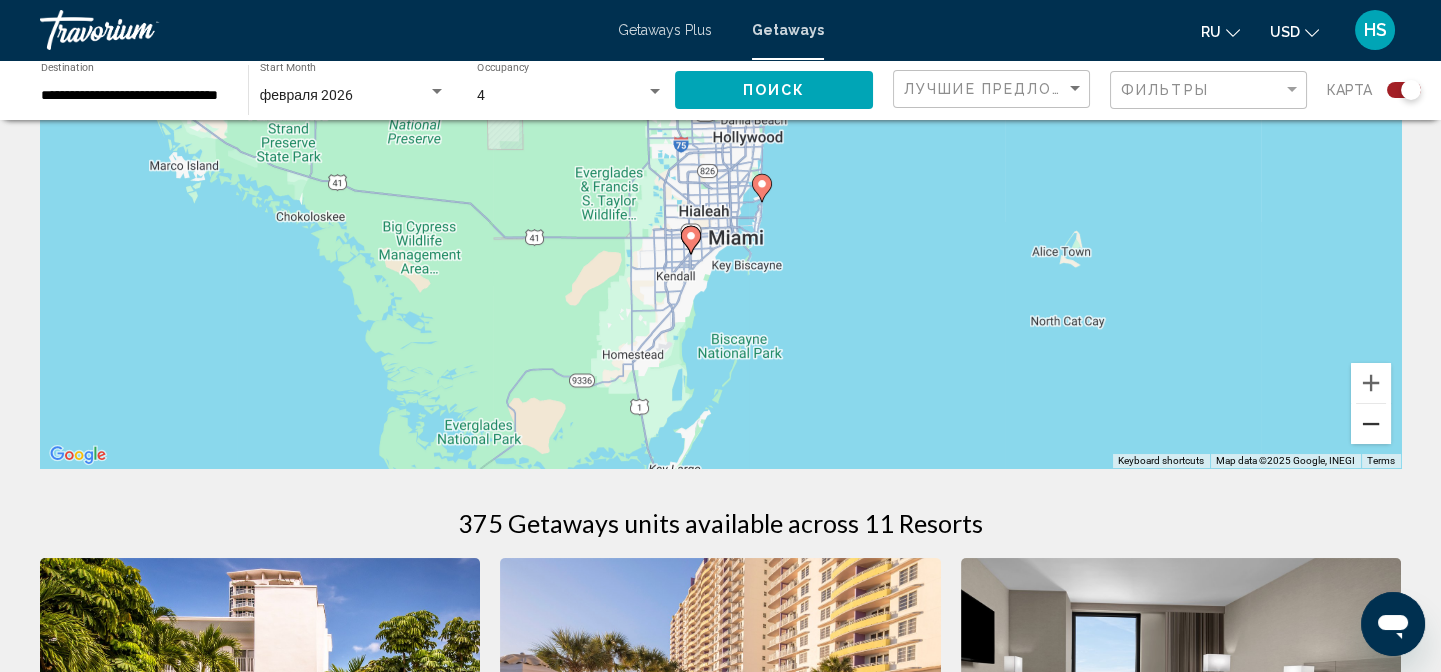 click at bounding box center (1371, 424) 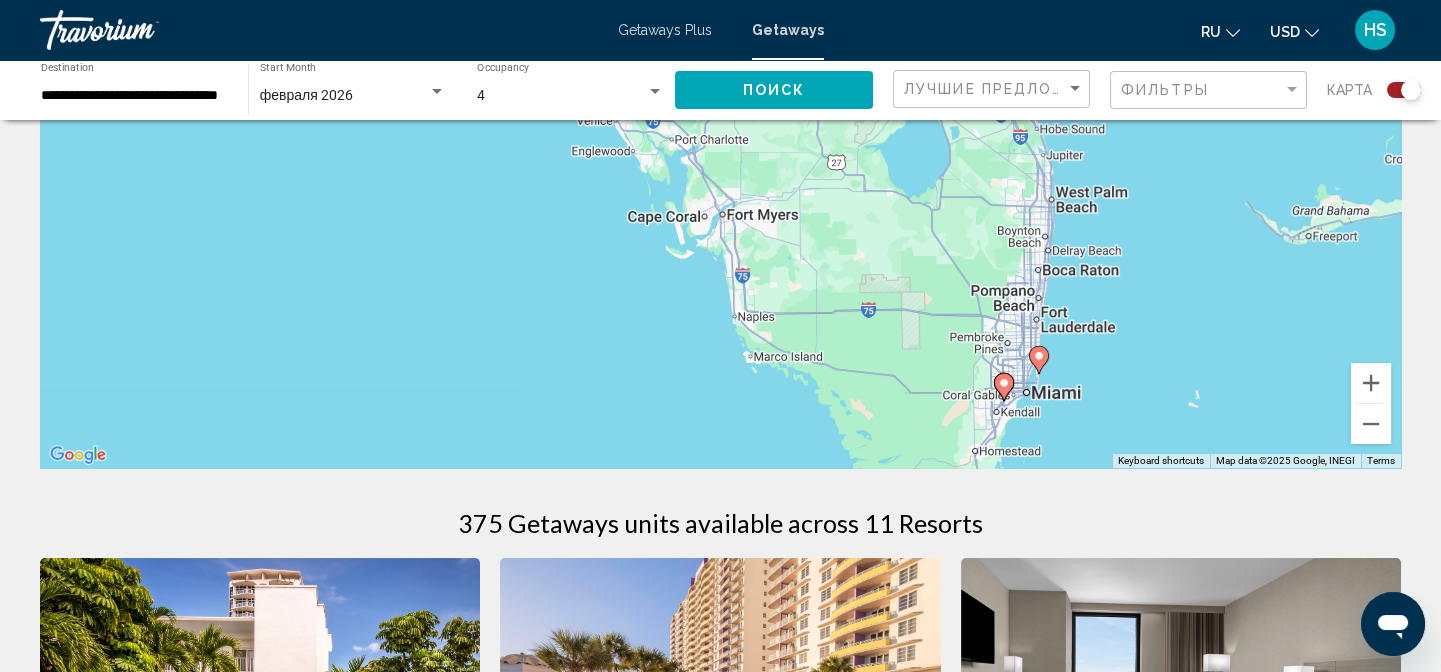 drag, startPoint x: 748, startPoint y: 241, endPoint x: 1045, endPoint y: 436, distance: 355.29425 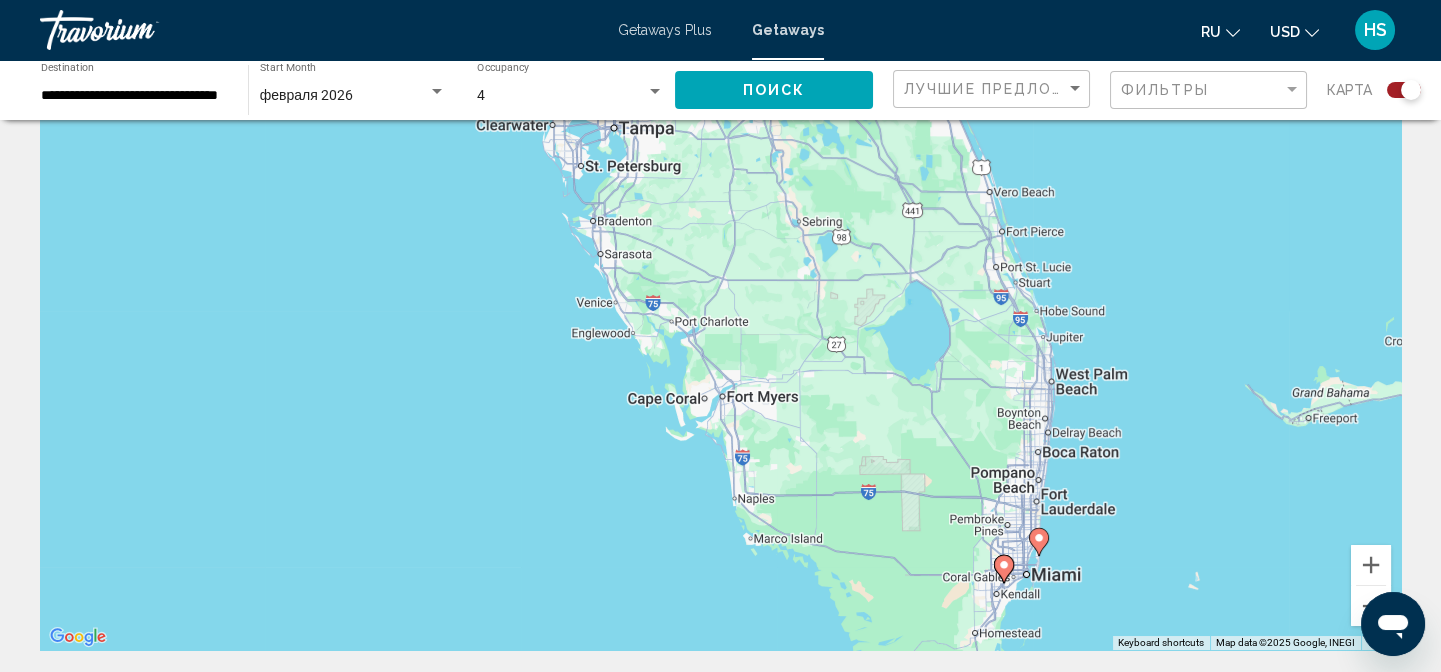 scroll, scrollTop: 181, scrollLeft: 0, axis: vertical 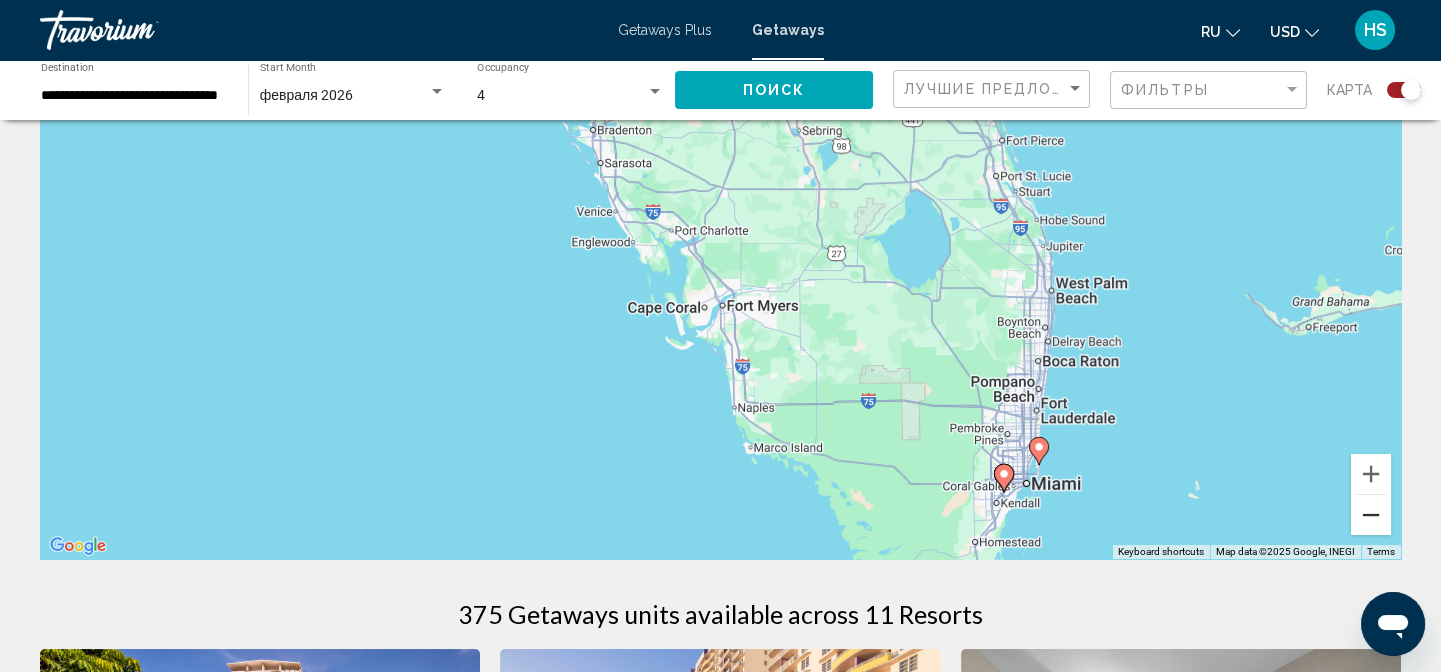click at bounding box center (1371, 515) 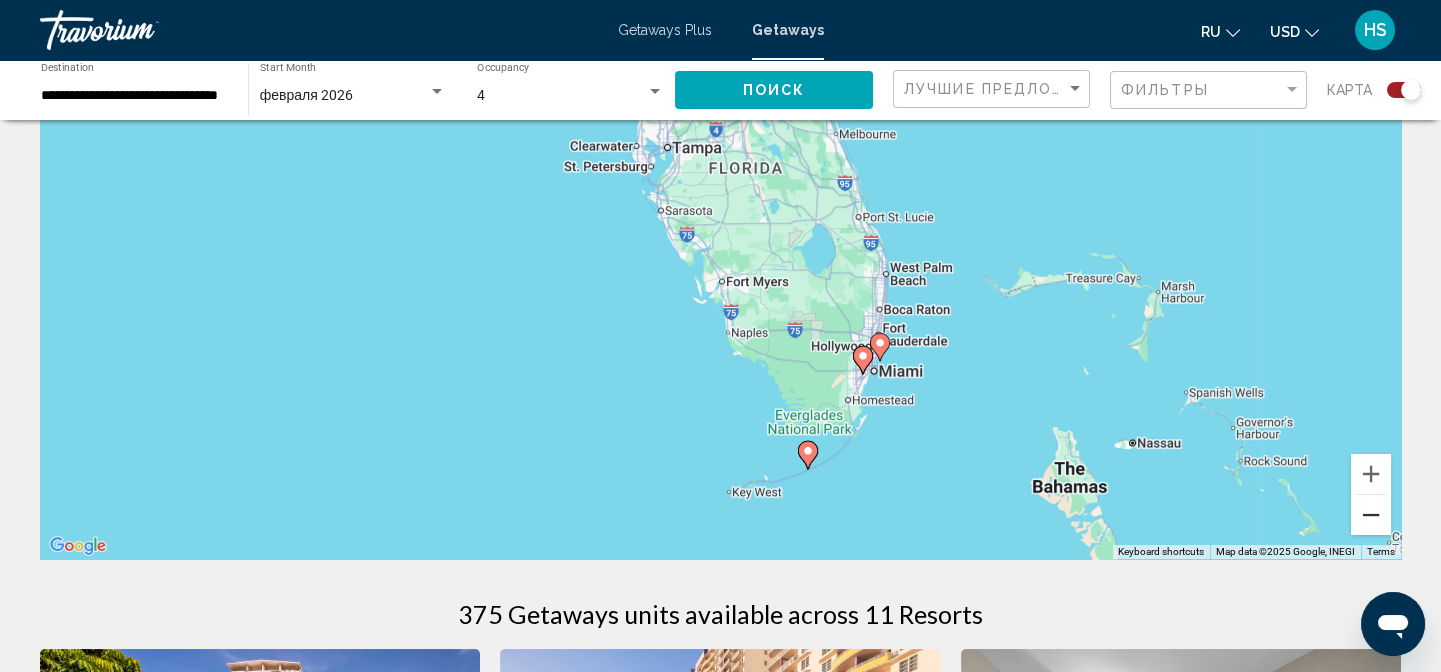 click at bounding box center (1371, 515) 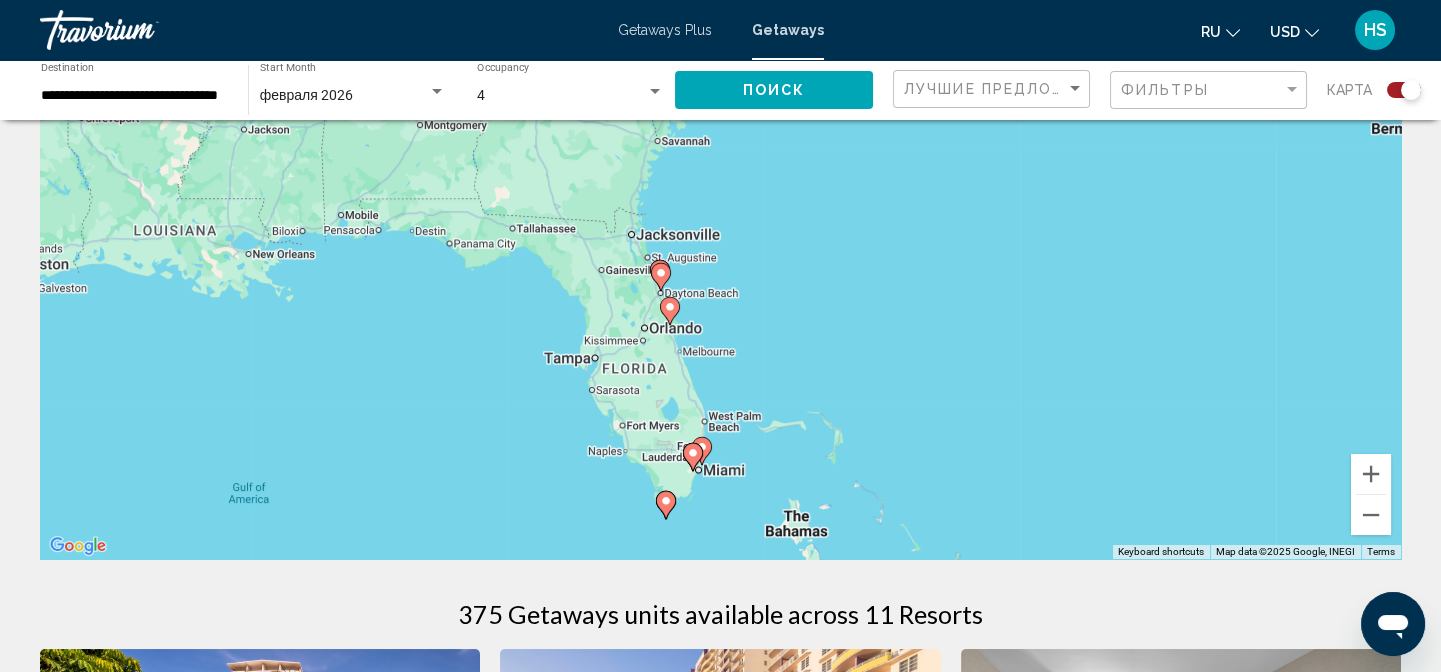 drag, startPoint x: 900, startPoint y: 259, endPoint x: 801, endPoint y: 414, distance: 183.91846 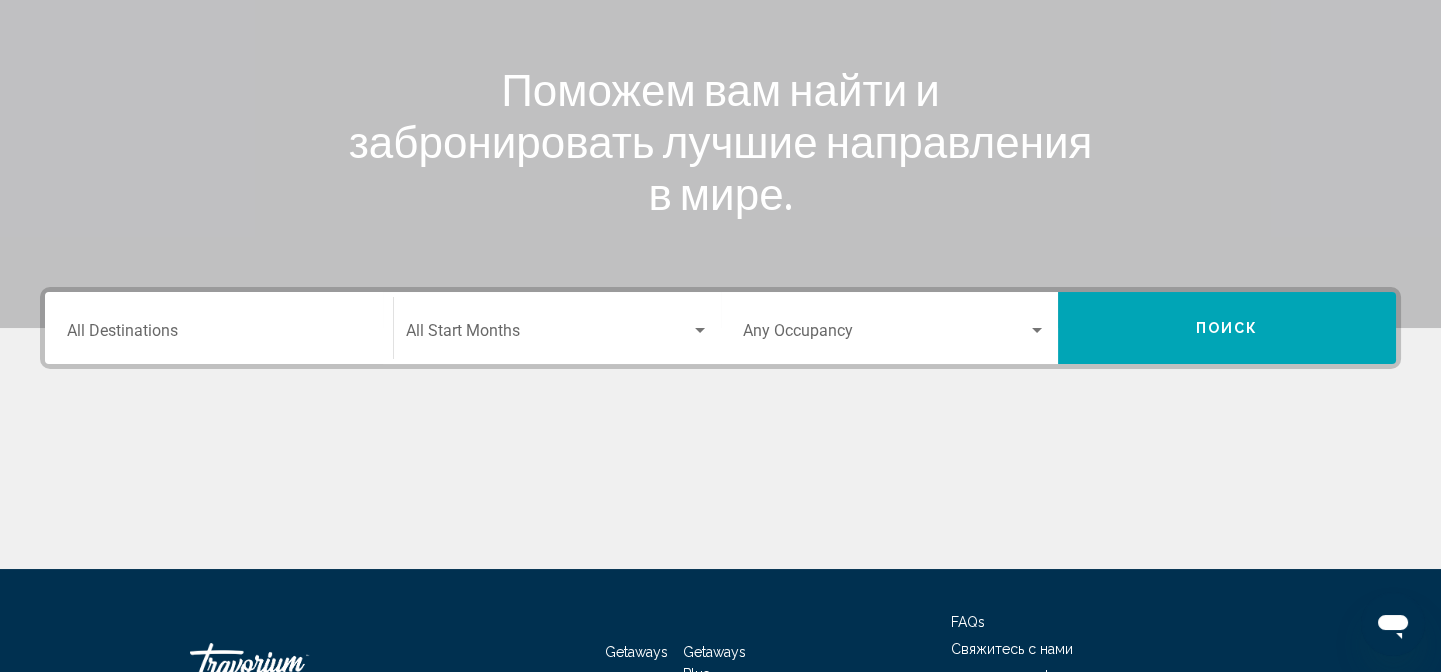 scroll, scrollTop: 0, scrollLeft: 0, axis: both 